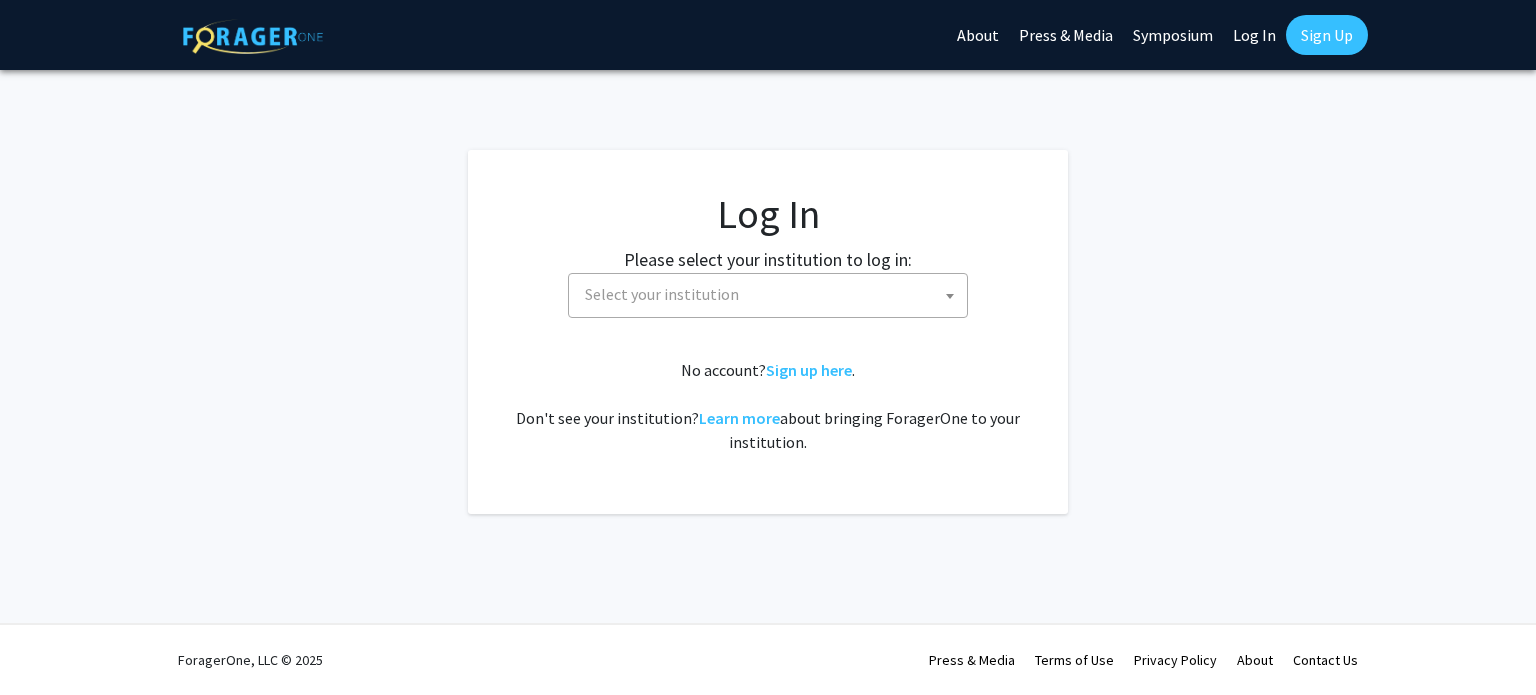 select 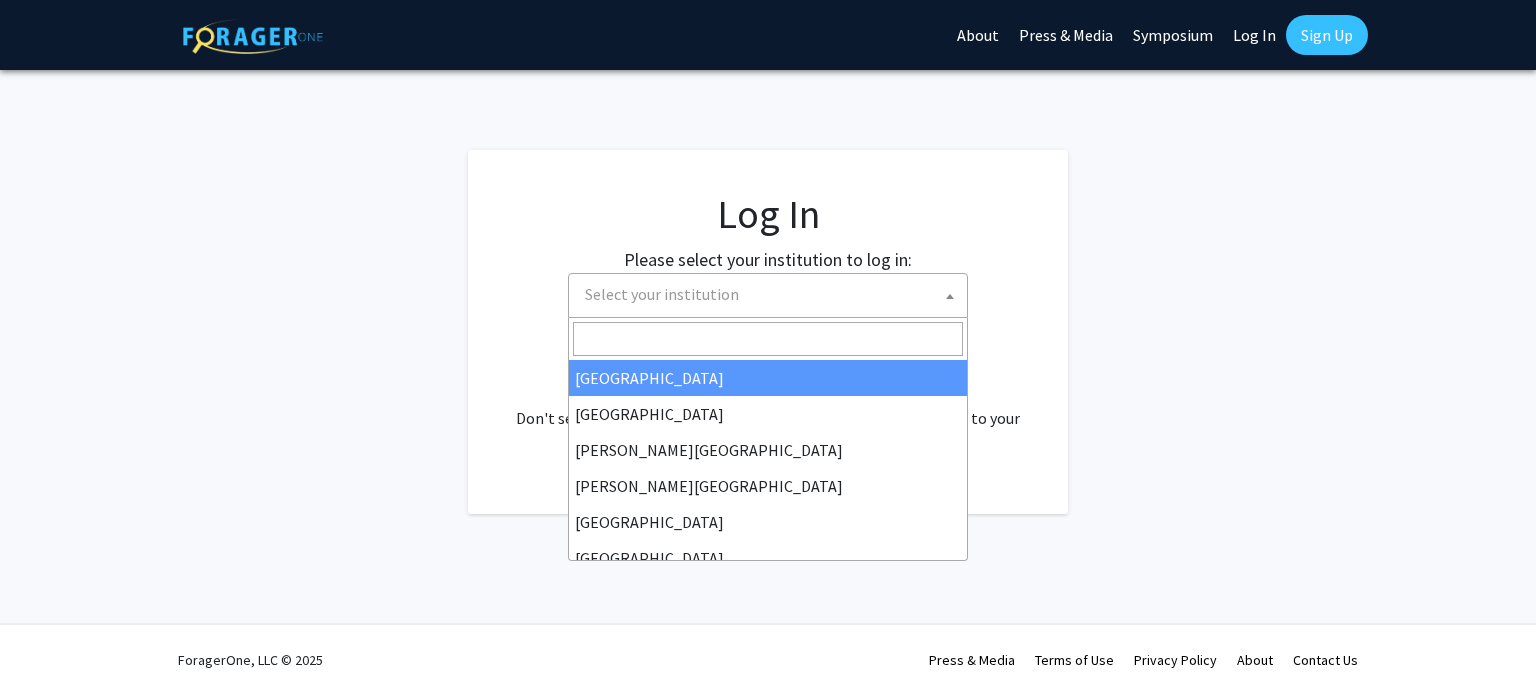 click on "Select your institution" at bounding box center [662, 294] 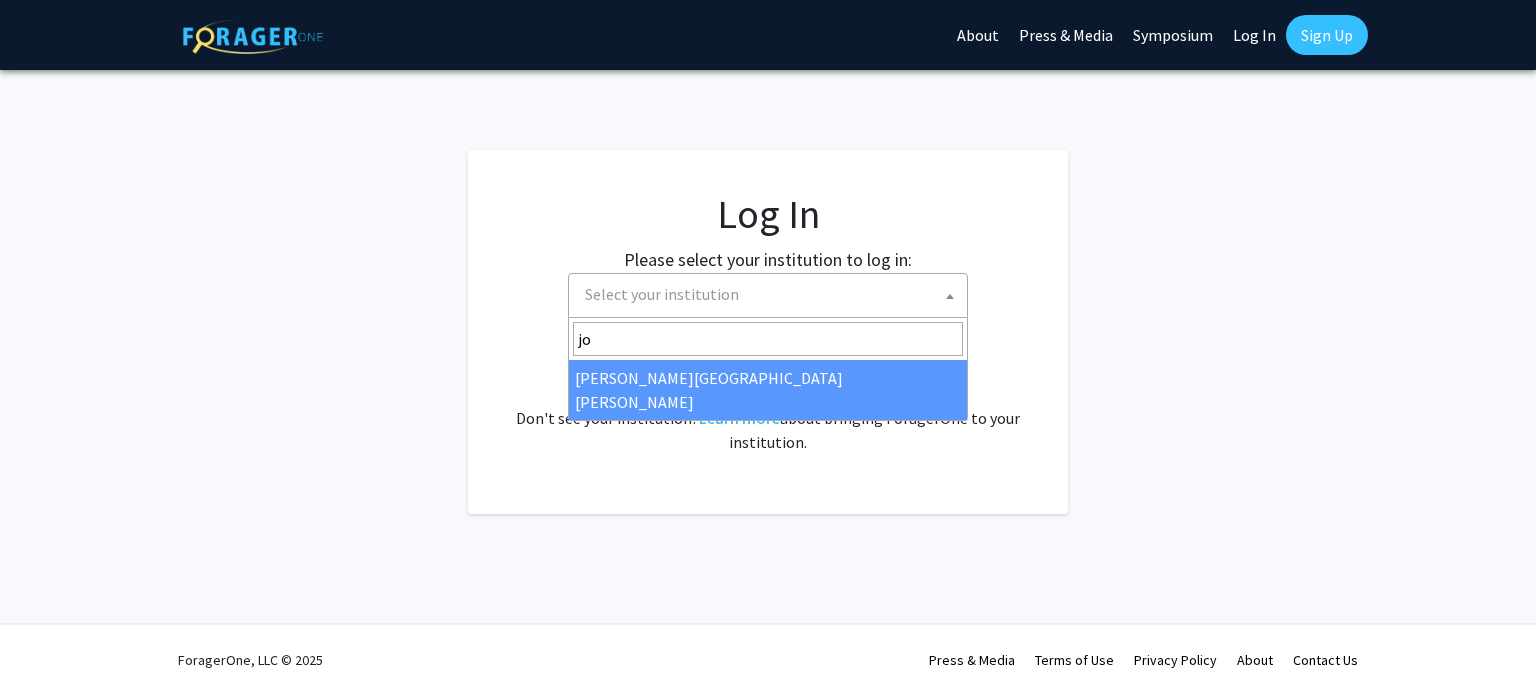 type on "joh" 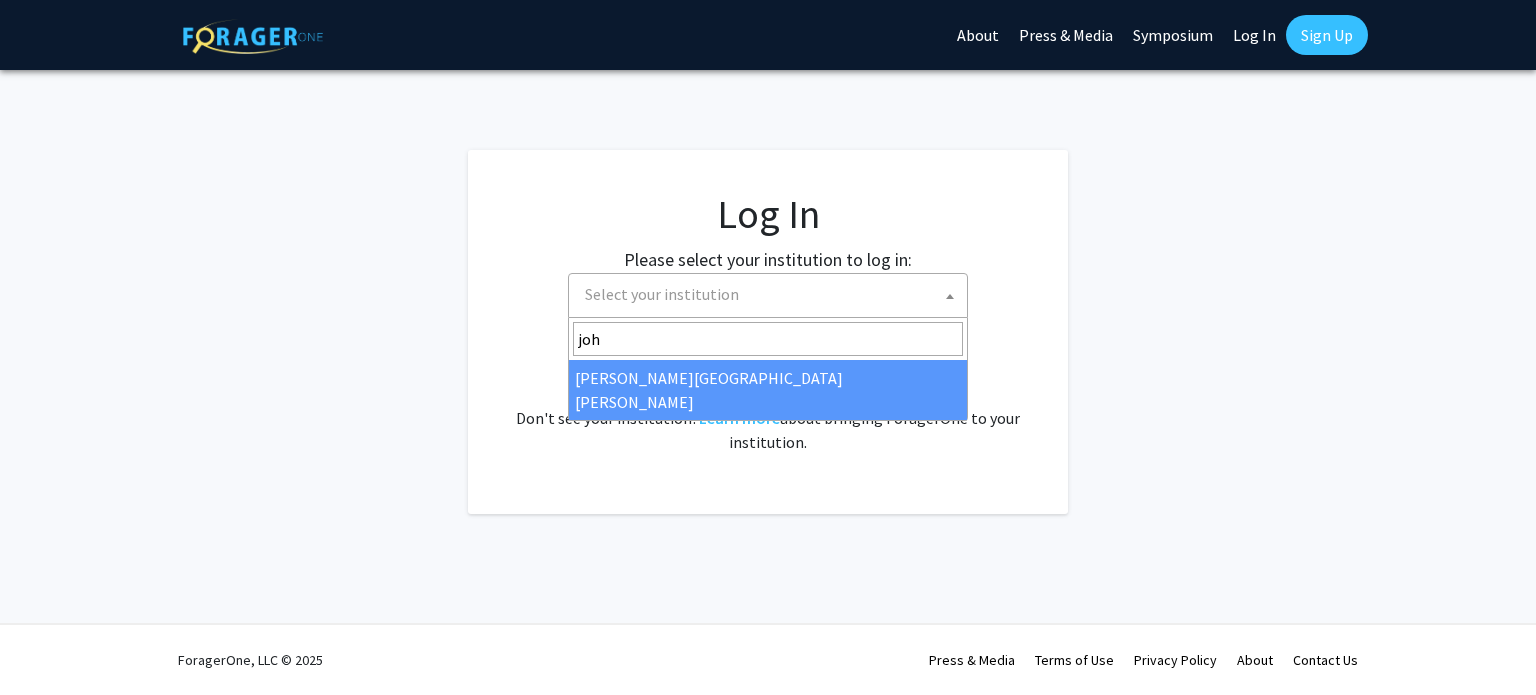 select on "1" 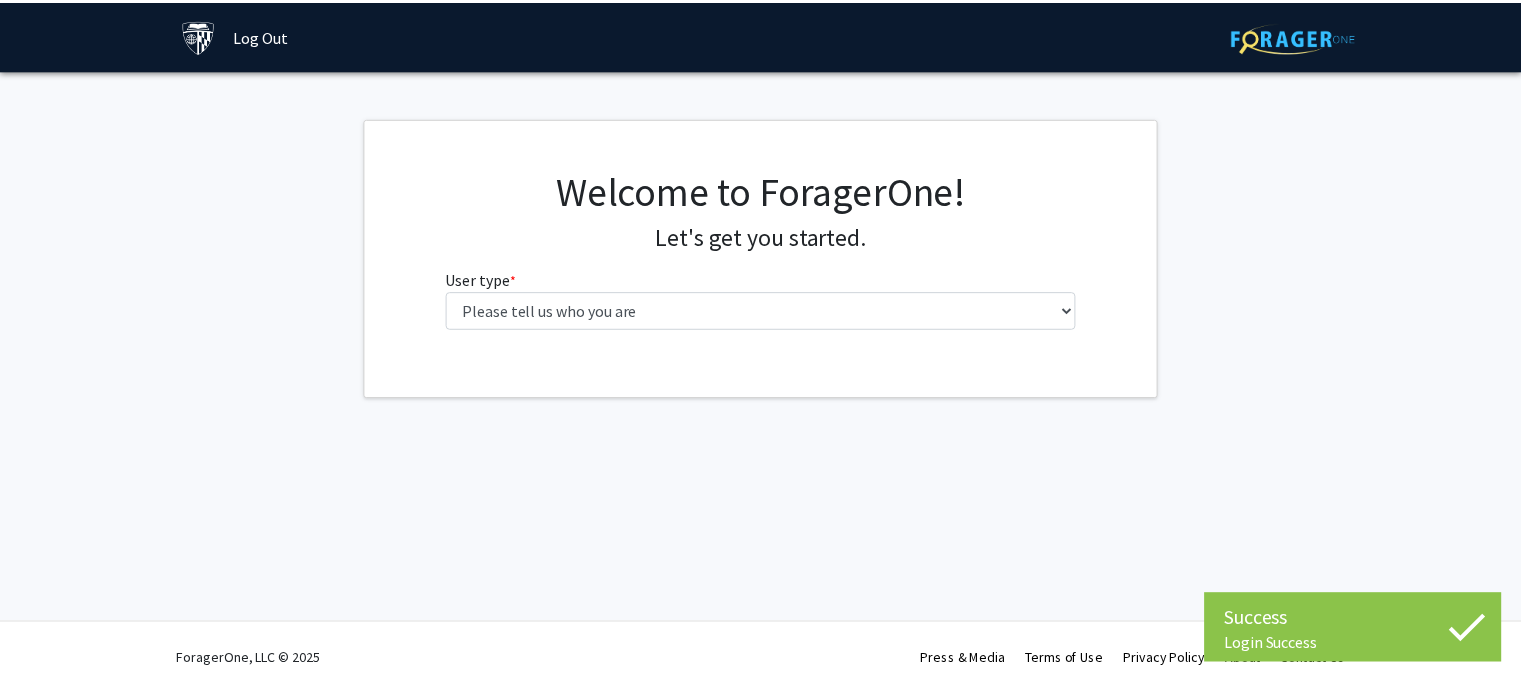 scroll, scrollTop: 0, scrollLeft: 0, axis: both 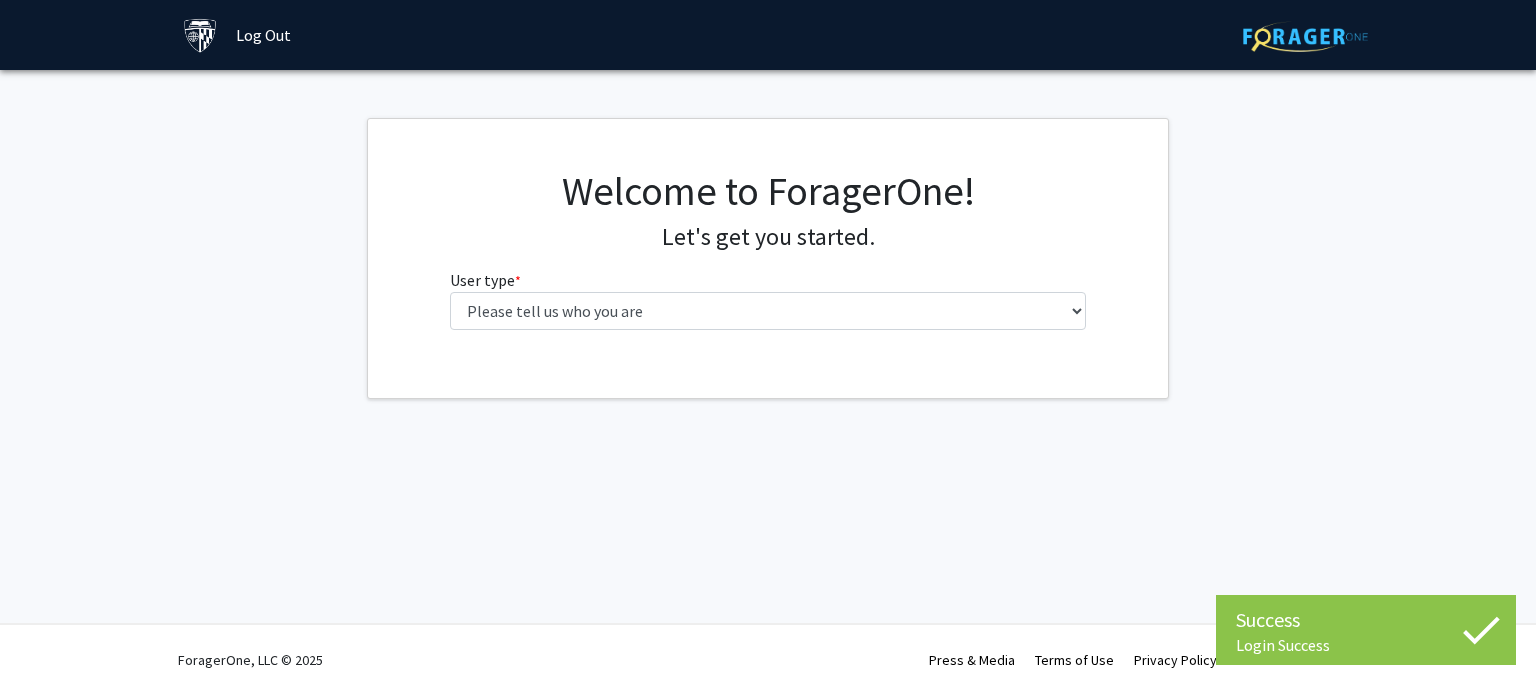 click on "Welcome to ForagerOne! Let's get you started.  User type  * required Please tell us who you are  Undergraduate Student   Master's Student   Doctoral Candidate (PhD, MD, DMD, PharmD, etc.)   Postdoctoral Researcher / Research Staff / Medical Resident / Medical Fellow   Faculty   Administrative Staff" 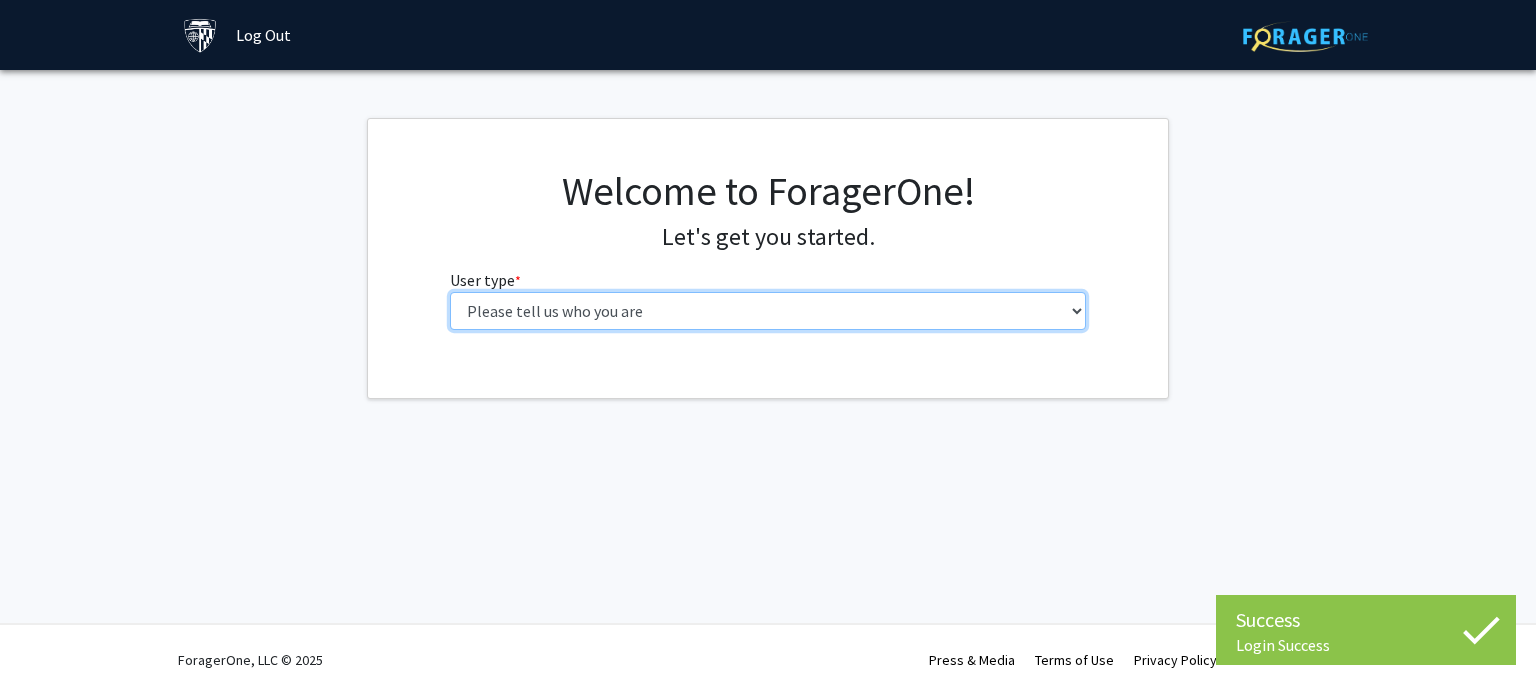 click on "Please tell us who you are  Undergraduate Student   Master's Student   Doctoral Candidate (PhD, MD, DMD, PharmD, etc.)   Postdoctoral Researcher / Research Staff / Medical Resident / Medical Fellow   Faculty   Administrative Staff" at bounding box center [768, 311] 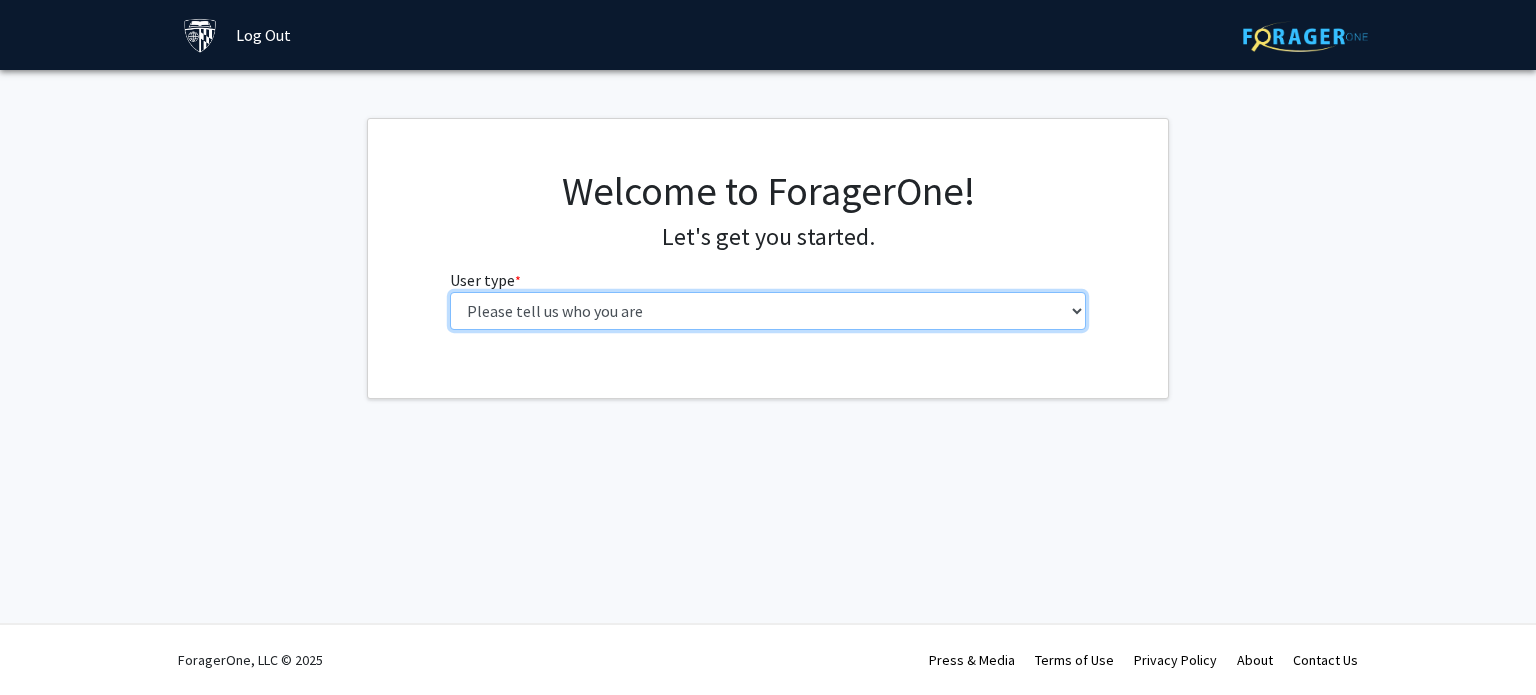 select on "2: masters" 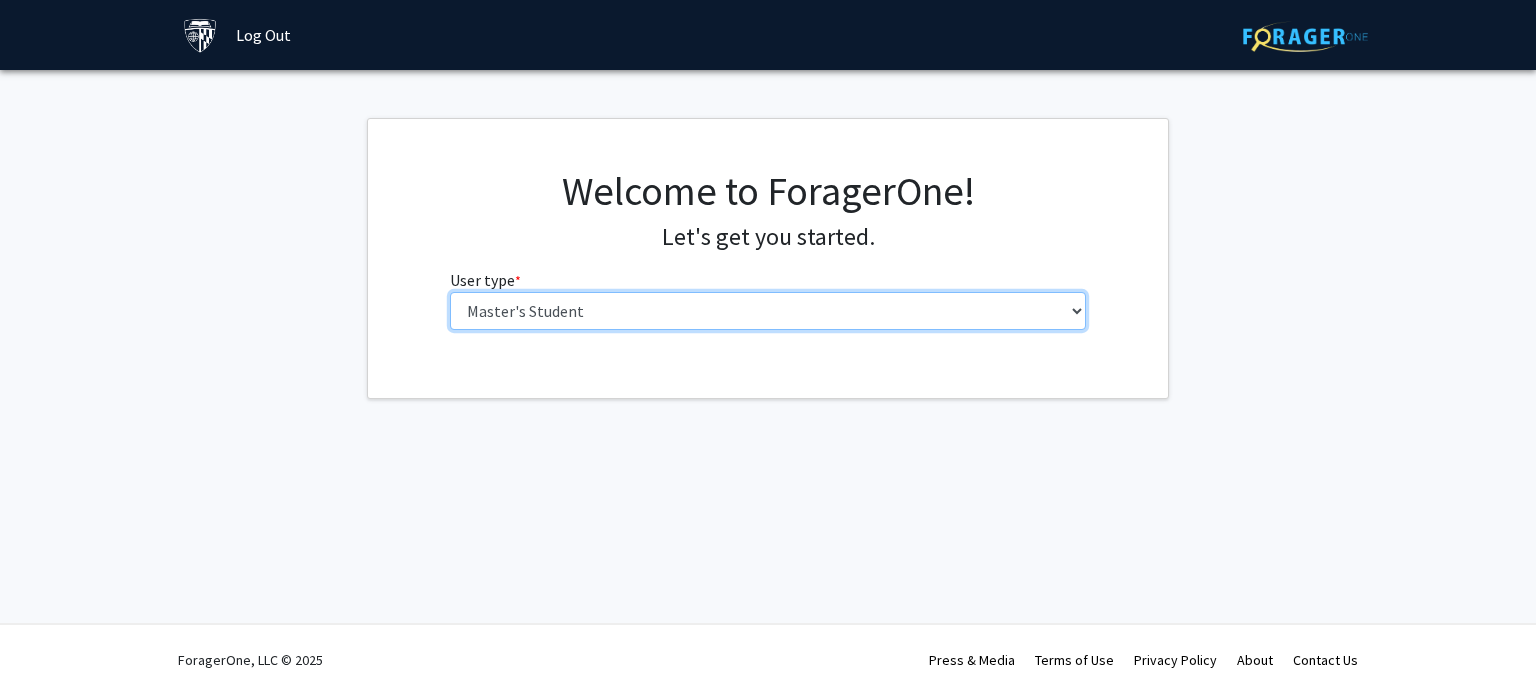 click on "Please tell us who you are  Undergraduate Student   Master's Student   Doctoral Candidate (PhD, MD, DMD, PharmD, etc.)   Postdoctoral Researcher / Research Staff / Medical Resident / Medical Fellow   Faculty   Administrative Staff" at bounding box center (768, 311) 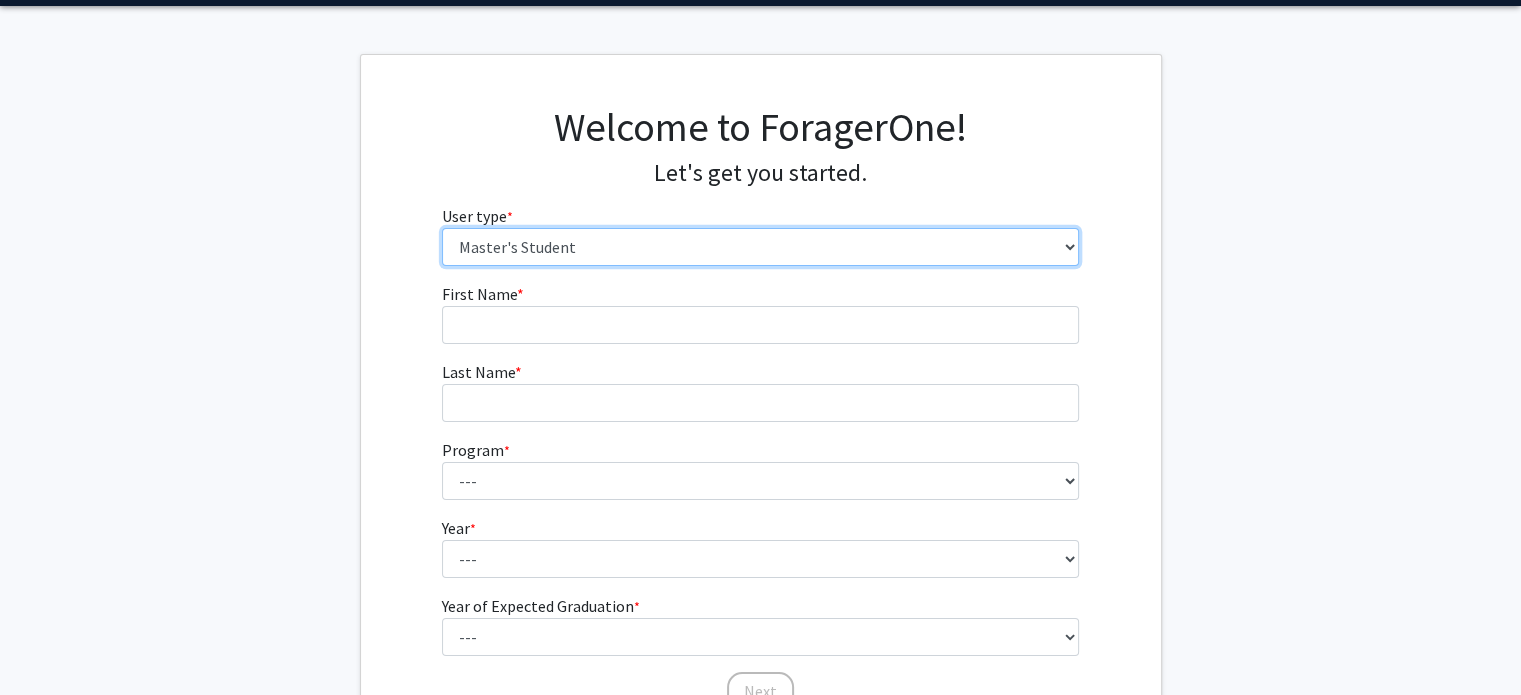 scroll, scrollTop: 66, scrollLeft: 0, axis: vertical 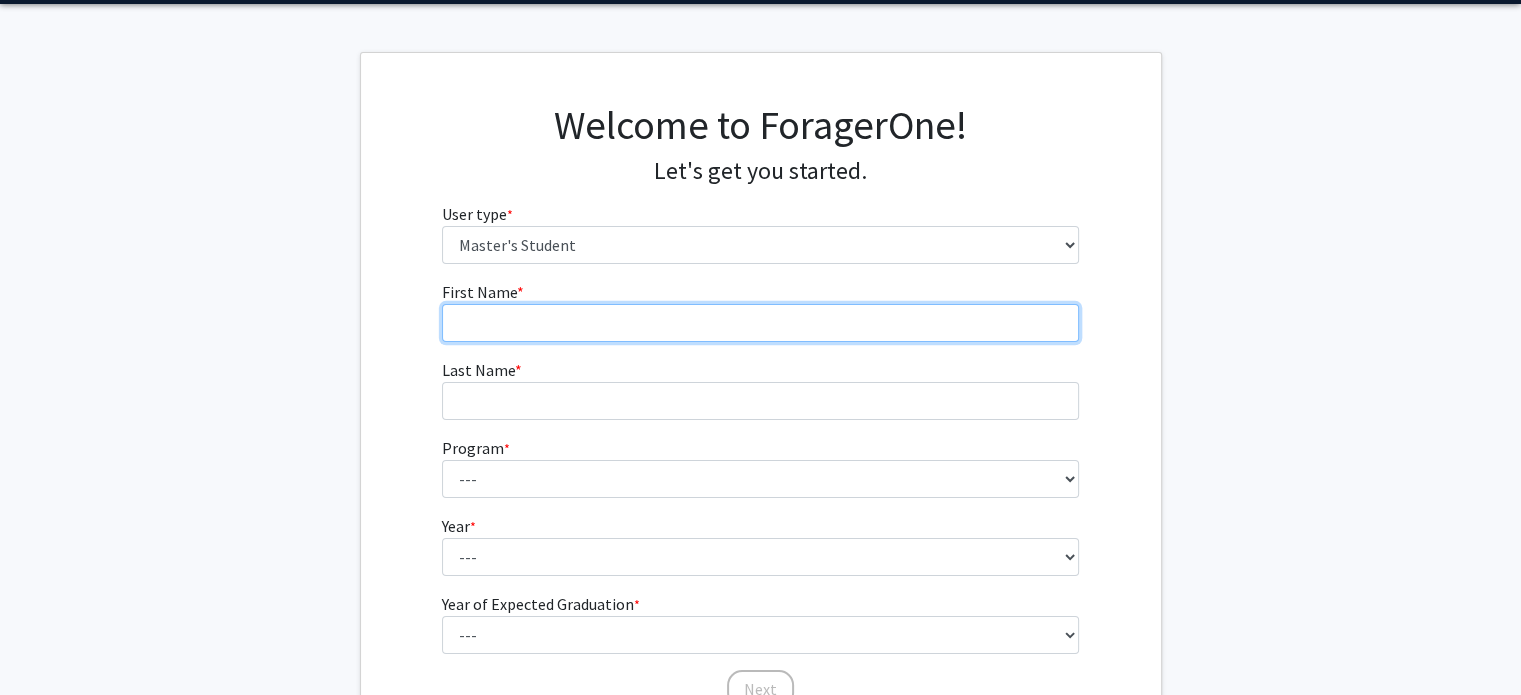 click on "First Name * required" at bounding box center [760, 323] 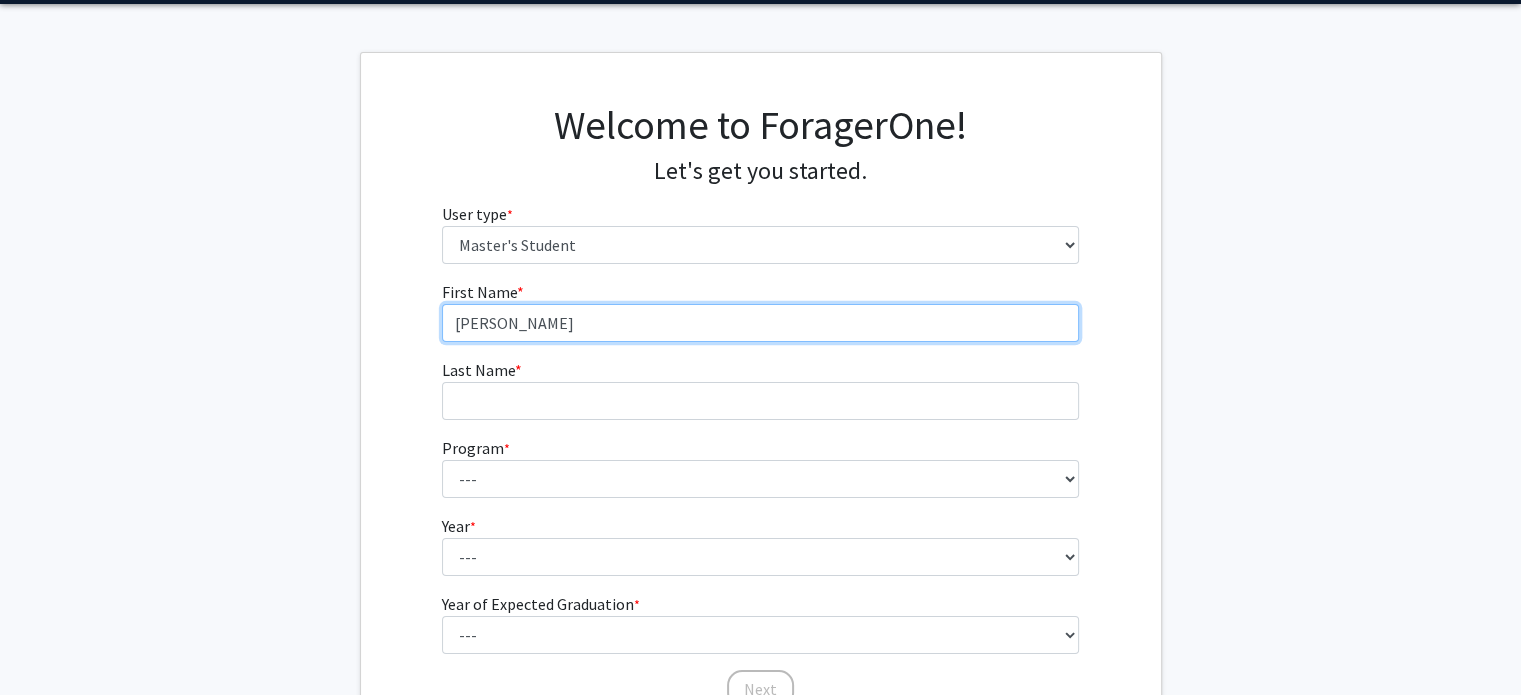 type on "[PERSON_NAME]" 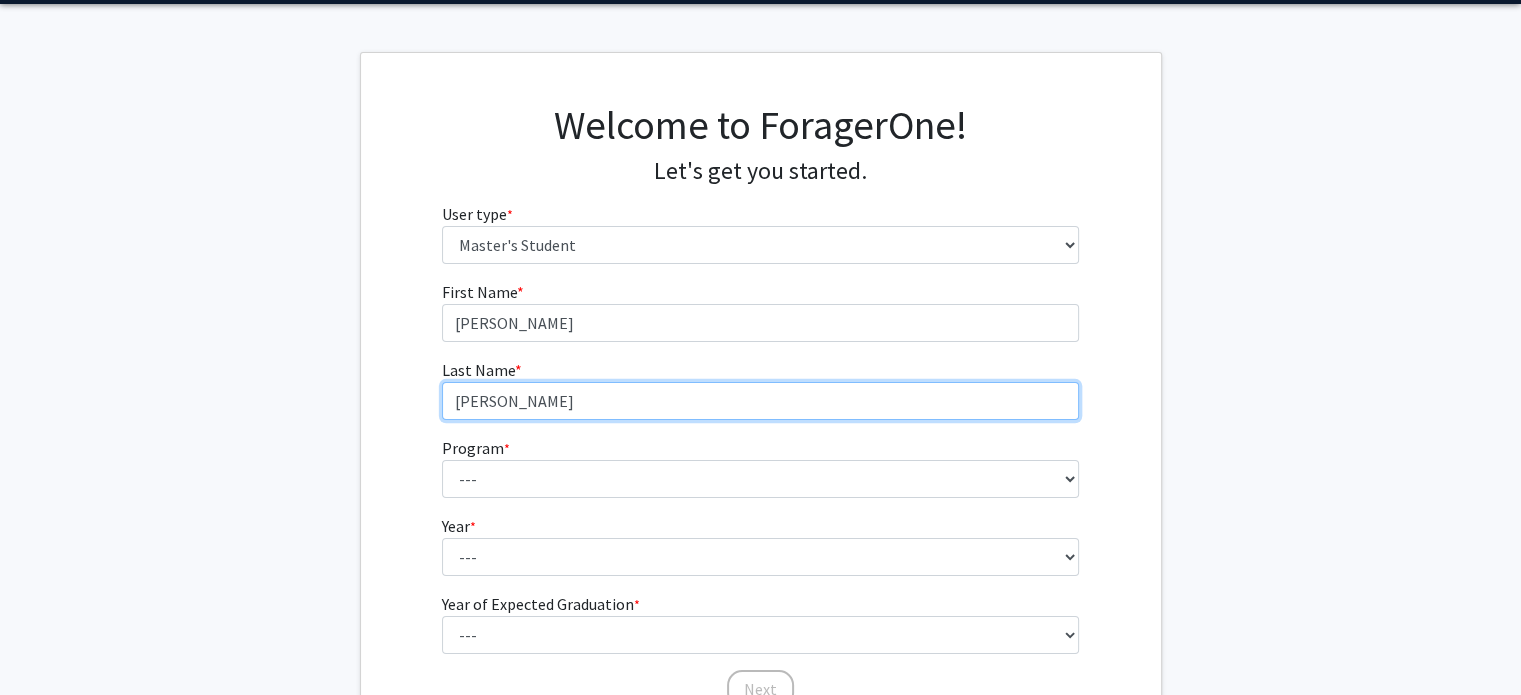 type on "[PERSON_NAME]" 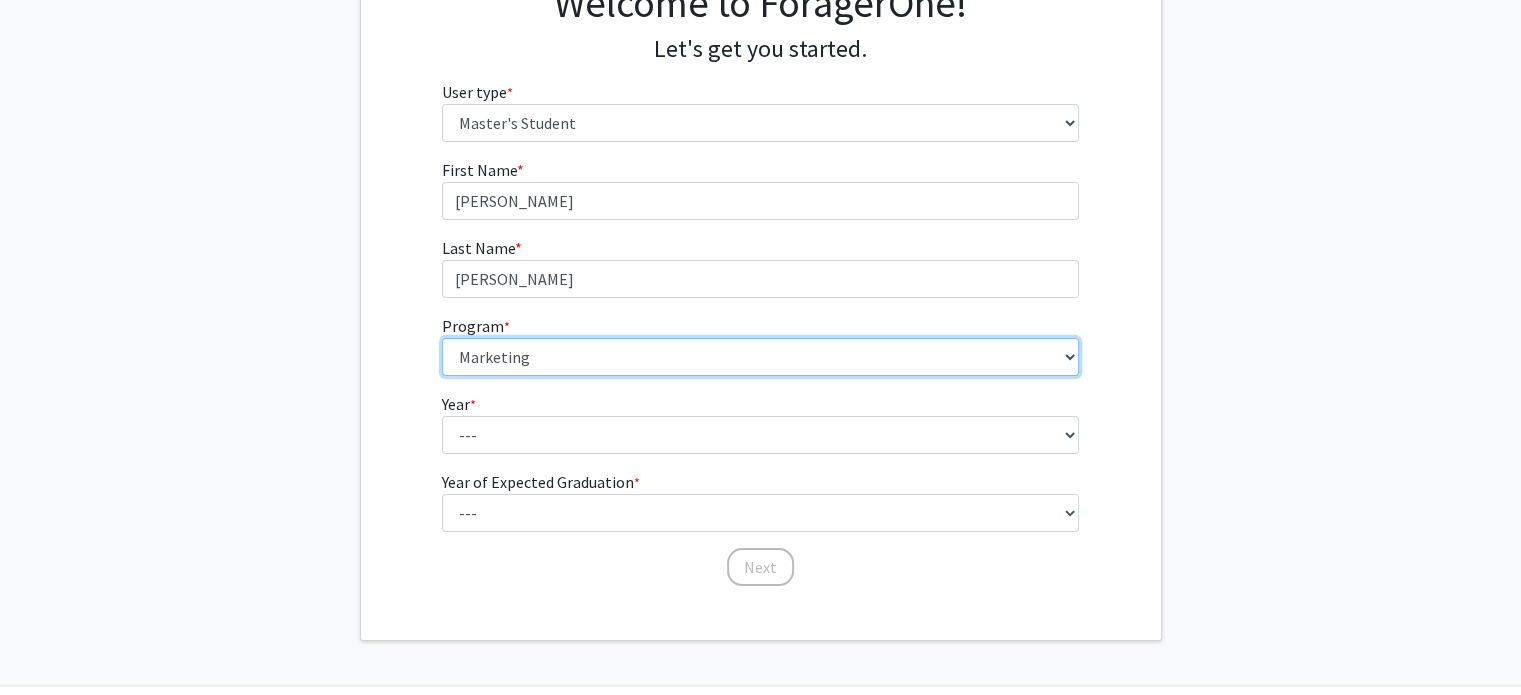 scroll, scrollTop: 188, scrollLeft: 0, axis: vertical 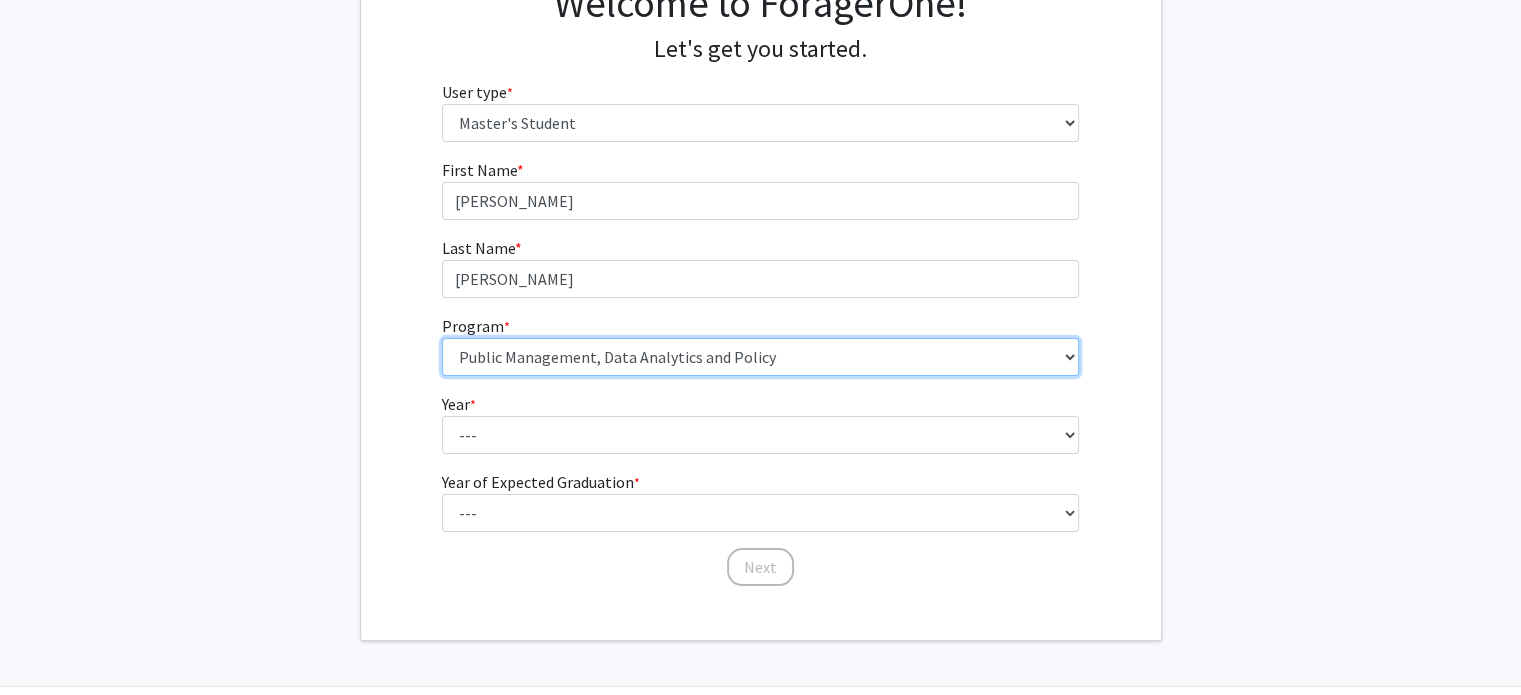 click on "---  Anatomy Education   Applied and Computational Mathematics   Applied Biomedical Engineering   Applied Economics   Applied Economics   Applied Health Sciences Informatics   Applied Mathematics and Statistics   Applied Physics   Applied Science in Community-Based Primary Health Care Programs in Global Health   Applied Science in Global Health Planning and Management   Applied Science in Humanitarian Health   Applied Science in Patient Safety and Healthcare Quality   Applied Science in Population Health Management   Applied Science in Spatial Analysis for Public Health   Artificial Intelligence   Audio Science: Acoustics   Audio Sciences: Recording and Production   Biochemistry and Molecular Biology   Bioengineering Innovation and Design   Bioethics   Bioinformatics   Biology   Biomedical Engineering   Biophysics   Biostatistics   Biotechnology   Biotechnology   Biotechnology Enterprise and Entrepreneurship   Business Administration   Business Analytics and Risk Management   Civil Engineering   Classics" at bounding box center (760, 357) 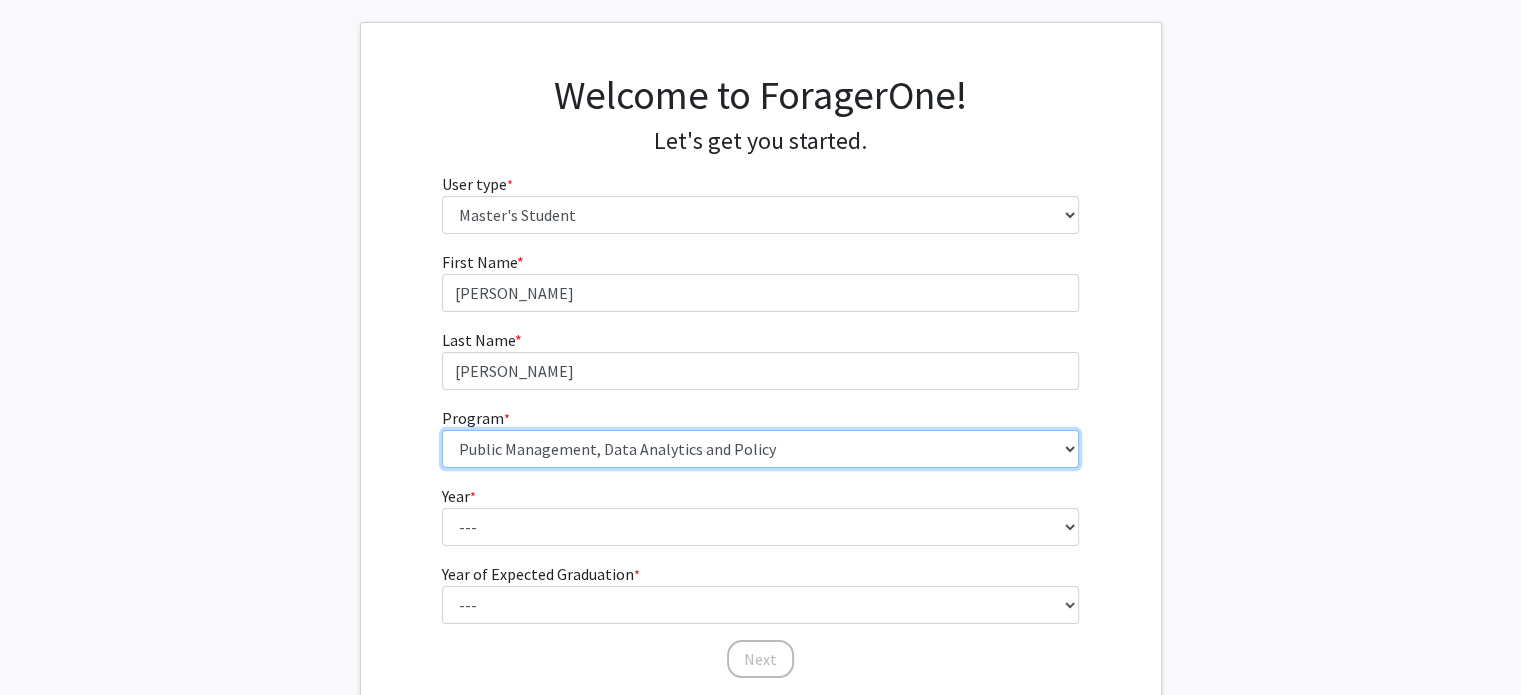 scroll, scrollTop: 84, scrollLeft: 0, axis: vertical 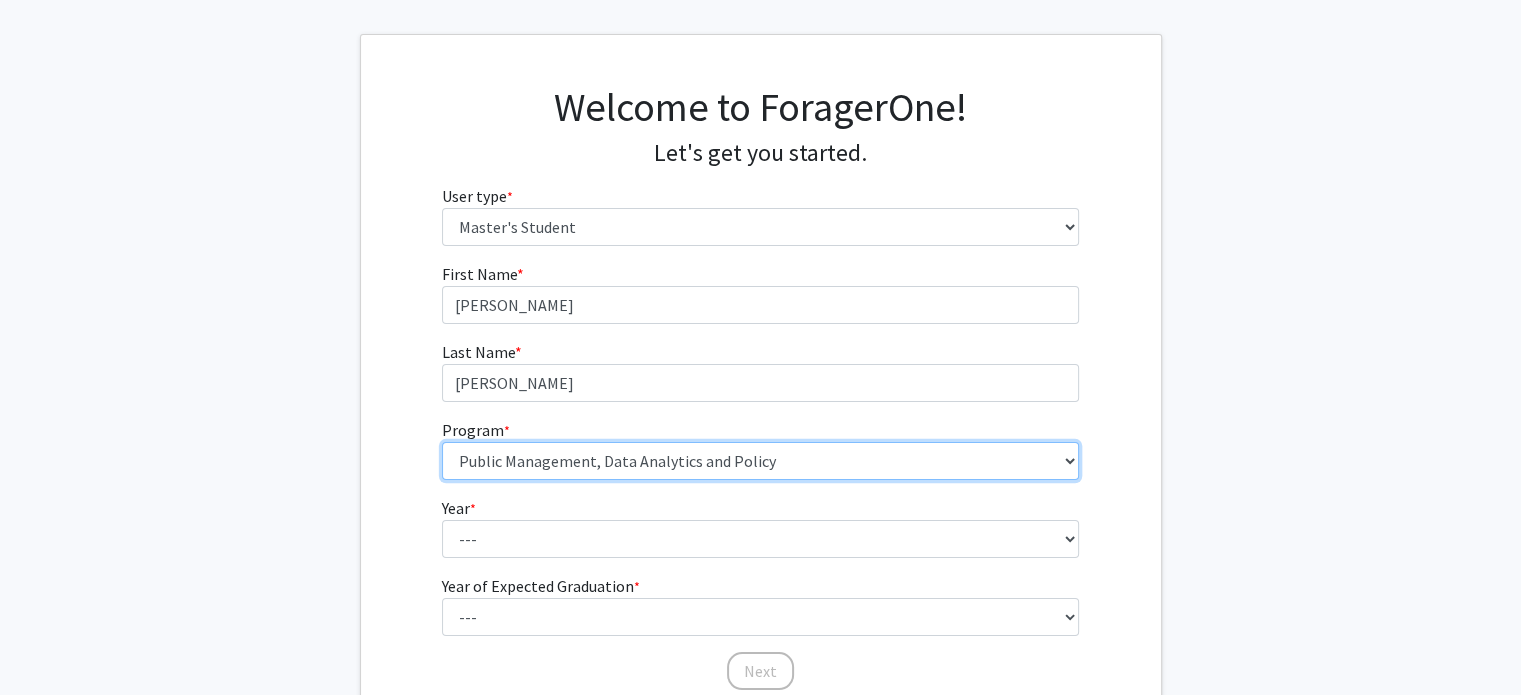 click on "---  Anatomy Education   Applied and Computational Mathematics   Applied Biomedical Engineering   Applied Economics   Applied Economics   Applied Health Sciences Informatics   Applied Mathematics and Statistics   Applied Physics   Applied Science in Community-Based Primary Health Care Programs in Global Health   Applied Science in Global Health Planning and Management   Applied Science in Humanitarian Health   Applied Science in Patient Safety and Healthcare Quality   Applied Science in Population Health Management   Applied Science in Spatial Analysis for Public Health   Artificial Intelligence   Audio Science: Acoustics   Audio Sciences: Recording and Production   Biochemistry and Molecular Biology   Bioengineering Innovation and Design   Bioethics   Bioinformatics   Biology   Biomedical Engineering   Biophysics   Biostatistics   Biotechnology   Biotechnology   Biotechnology Enterprise and Entrepreneurship   Business Administration   Business Analytics and Risk Management   Civil Engineering   Classics" at bounding box center (760, 461) 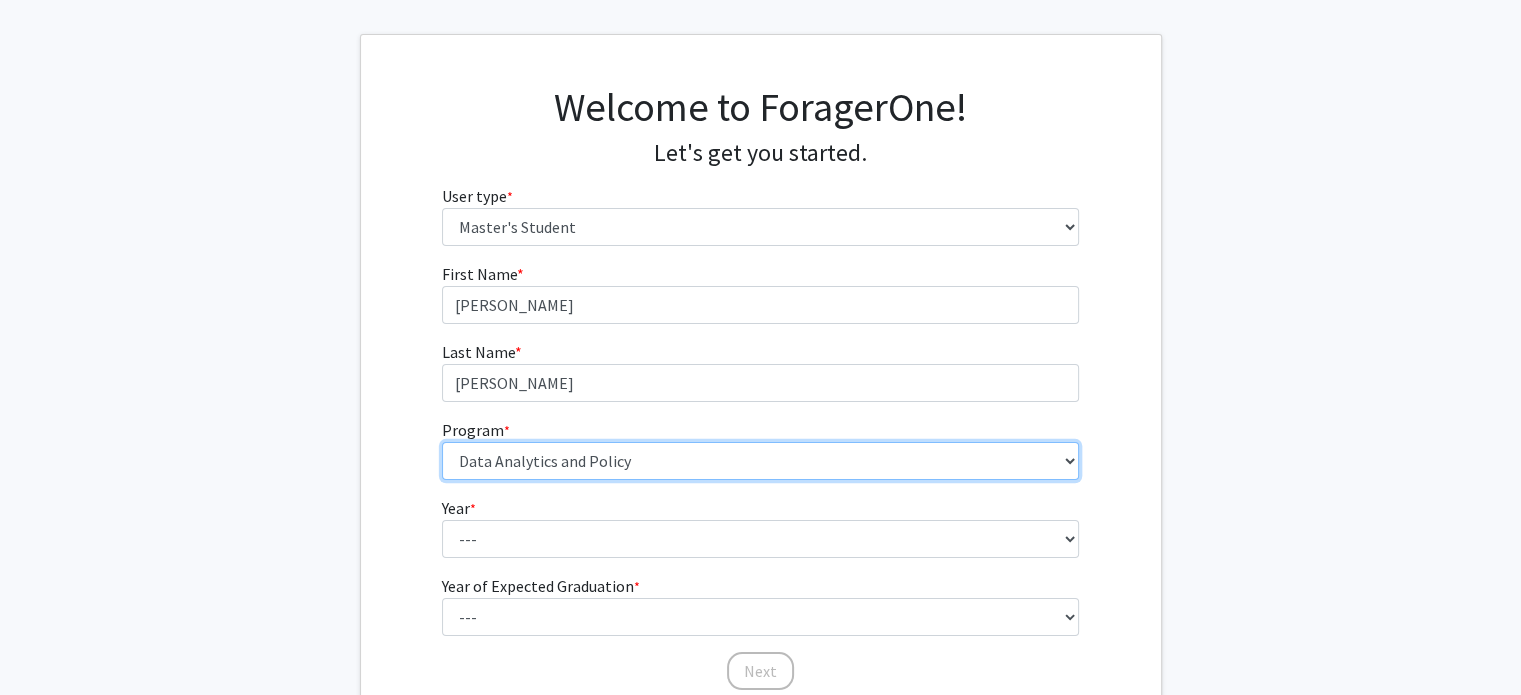 click on "---  Anatomy Education   Applied and Computational Mathematics   Applied Biomedical Engineering   Applied Economics   Applied Economics   Applied Health Sciences Informatics   Applied Mathematics and Statistics   Applied Physics   Applied Science in Community-Based Primary Health Care Programs in Global Health   Applied Science in Global Health Planning and Management   Applied Science in Humanitarian Health   Applied Science in Patient Safety and Healthcare Quality   Applied Science in Population Health Management   Applied Science in Spatial Analysis for Public Health   Artificial Intelligence   Audio Science: Acoustics   Audio Sciences: Recording and Production   Biochemistry and Molecular Biology   Bioengineering Innovation and Design   Bioethics   Bioinformatics   Biology   Biomedical Engineering   Biophysics   Biostatistics   Biotechnology   Biotechnology   Biotechnology Enterprise and Entrepreneurship   Business Administration   Business Analytics and Risk Management   Civil Engineering   Classics" at bounding box center [760, 461] 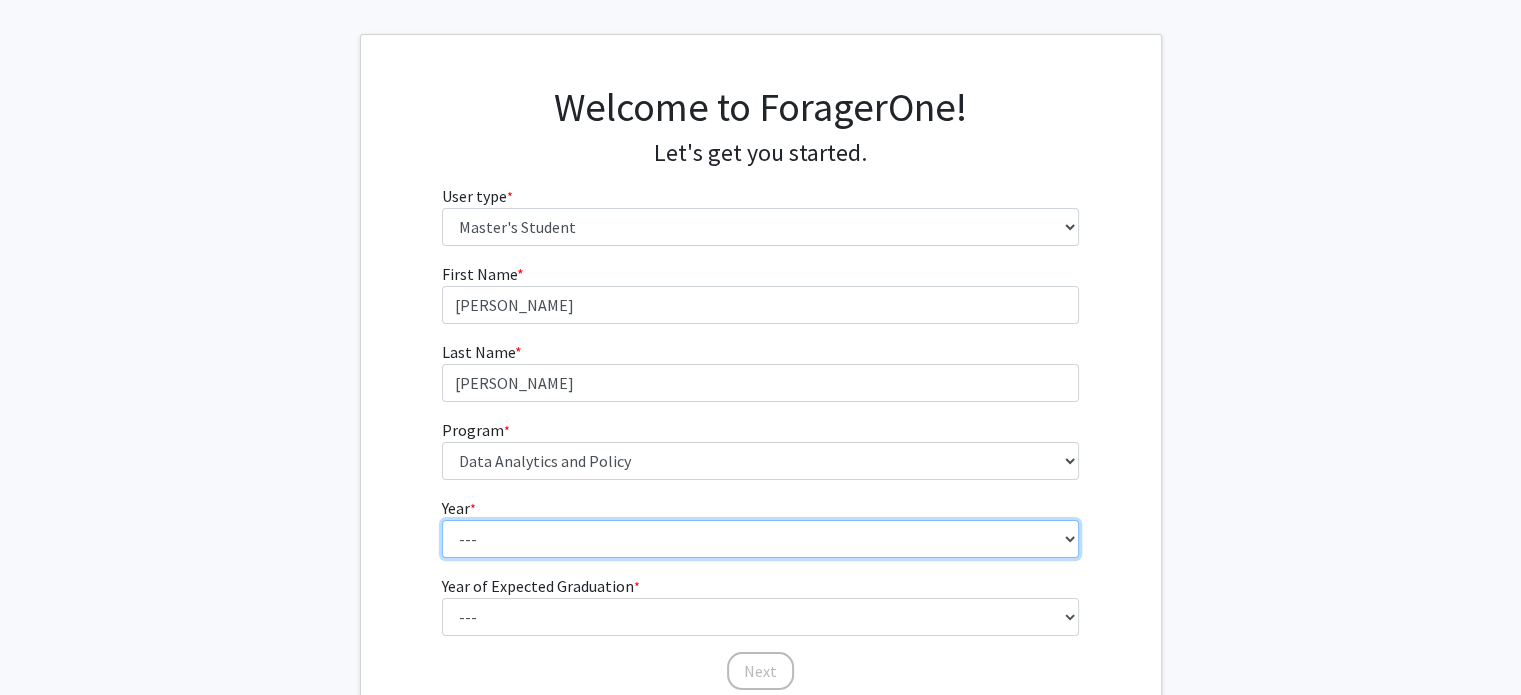 click on "---  First Year   Second Year" at bounding box center [760, 539] 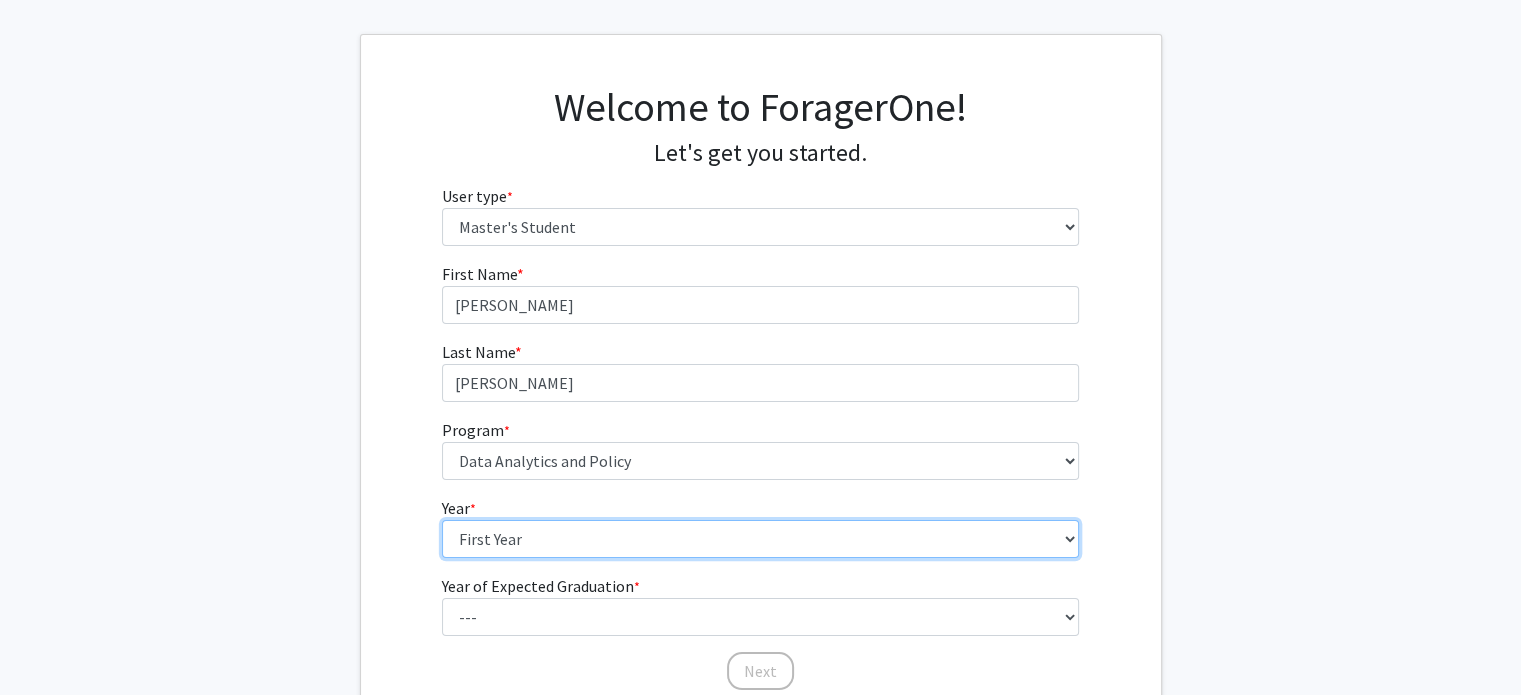 click on "---  First Year   Second Year" at bounding box center [760, 539] 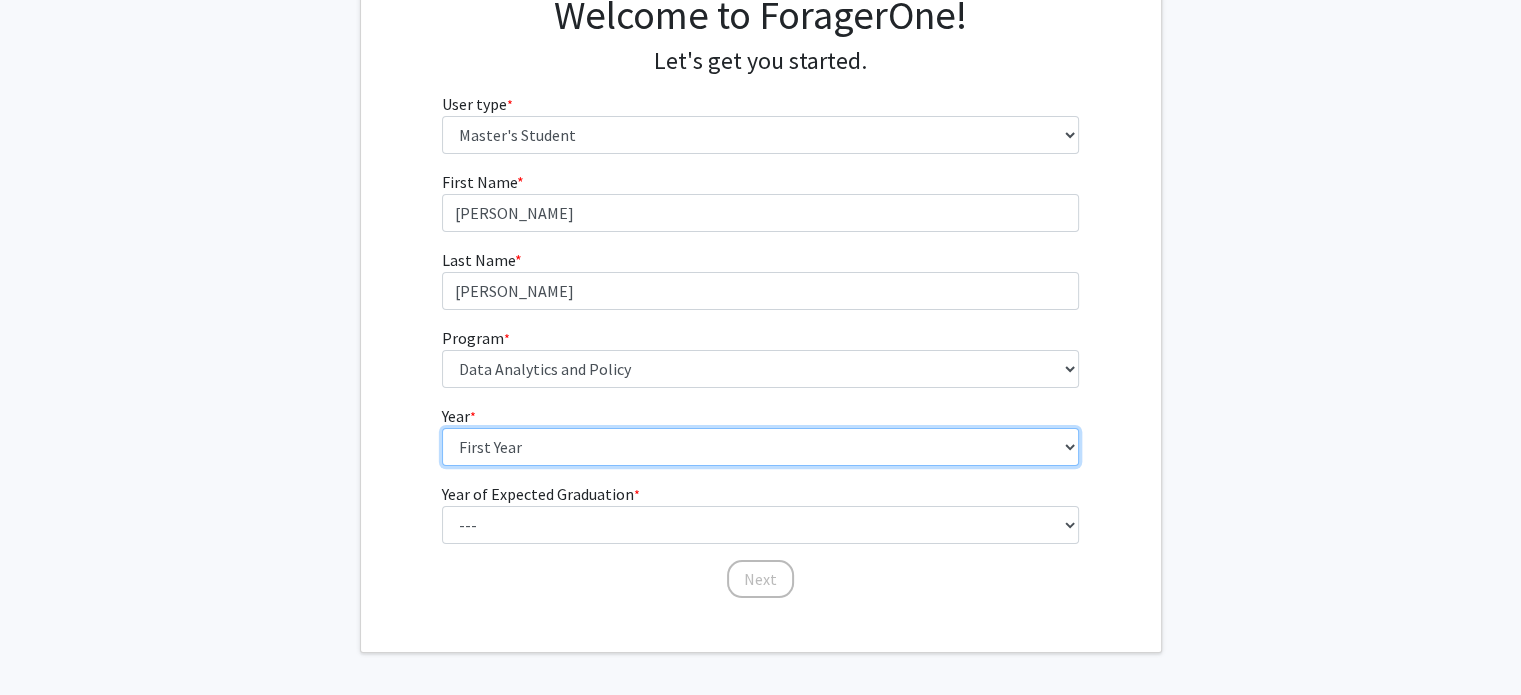 scroll, scrollTop: 180, scrollLeft: 0, axis: vertical 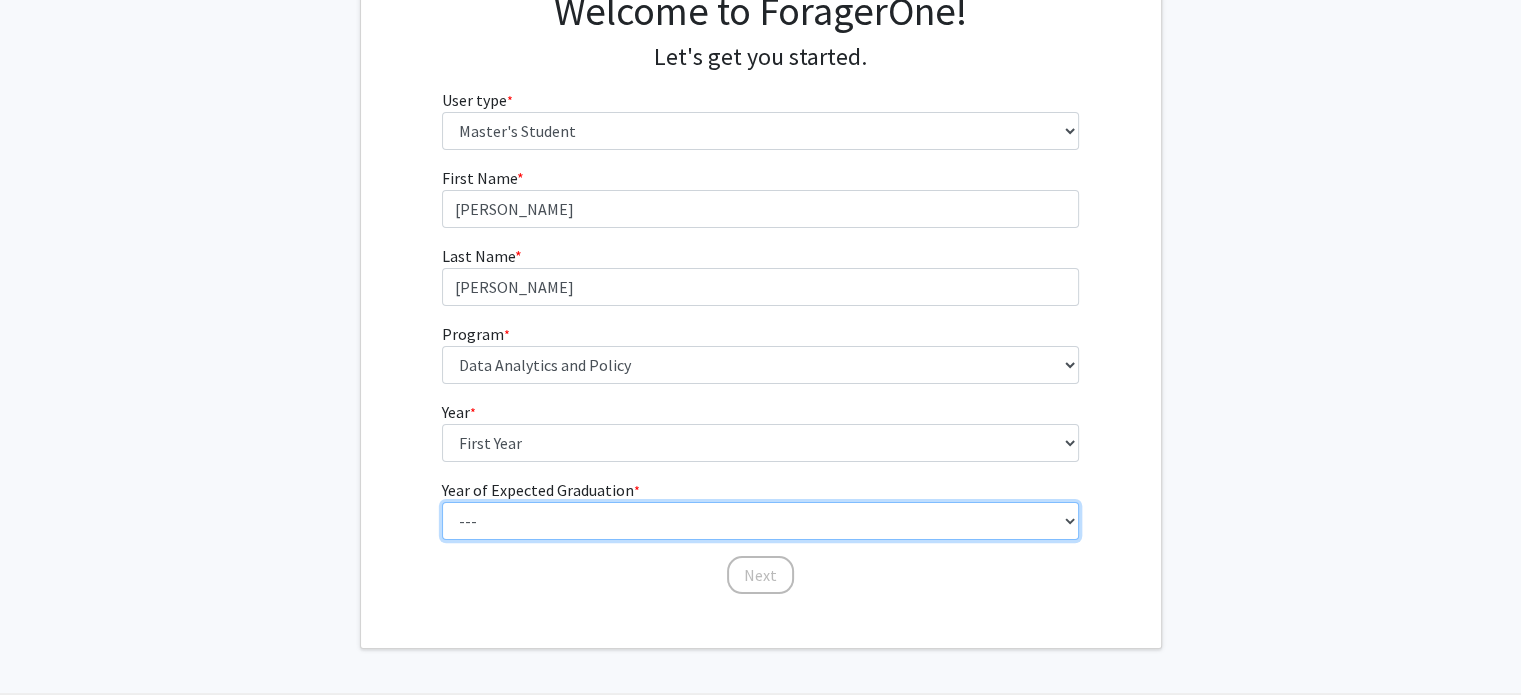 click on "---  2025   2026   2027   2028   2029   2030   2031   2032   2033   2034" at bounding box center [760, 521] 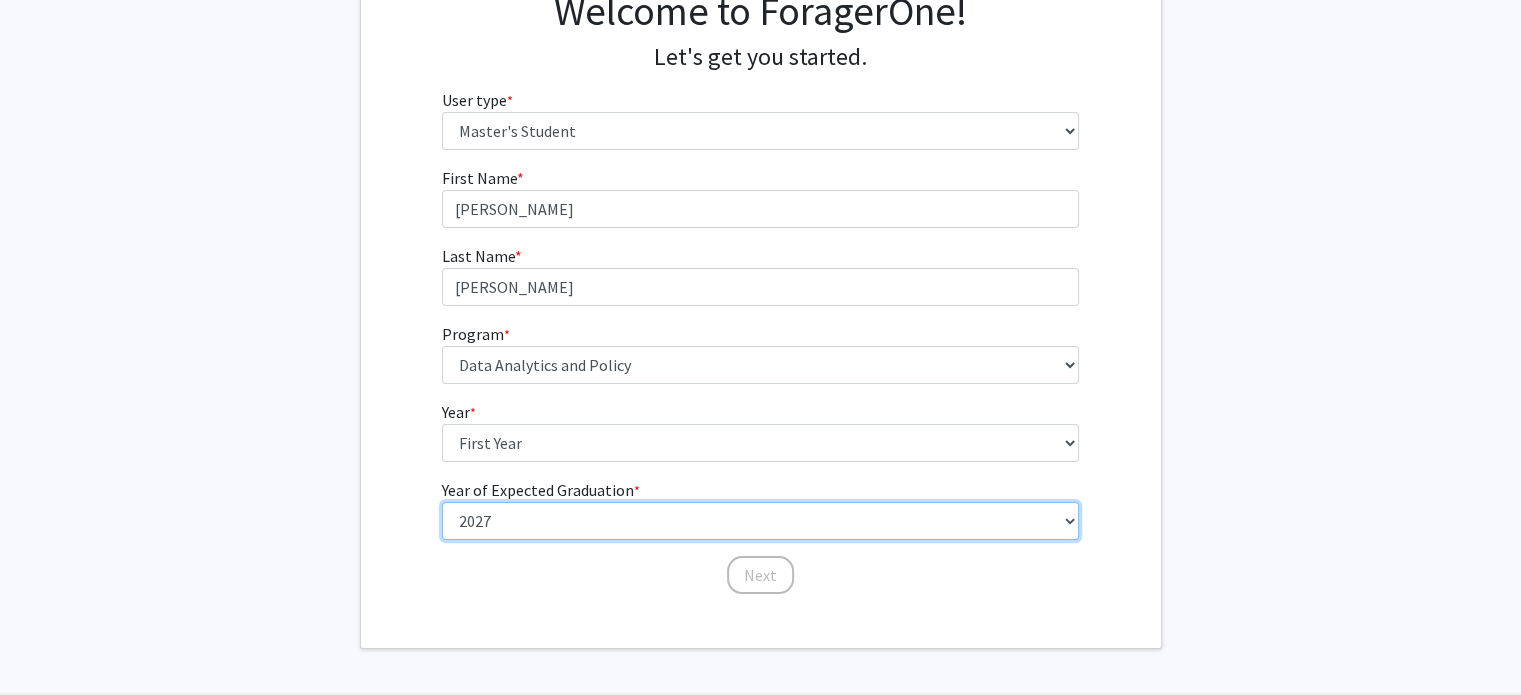 click on "---  2025   2026   2027   2028   2029   2030   2031   2032   2033   2034" at bounding box center (760, 521) 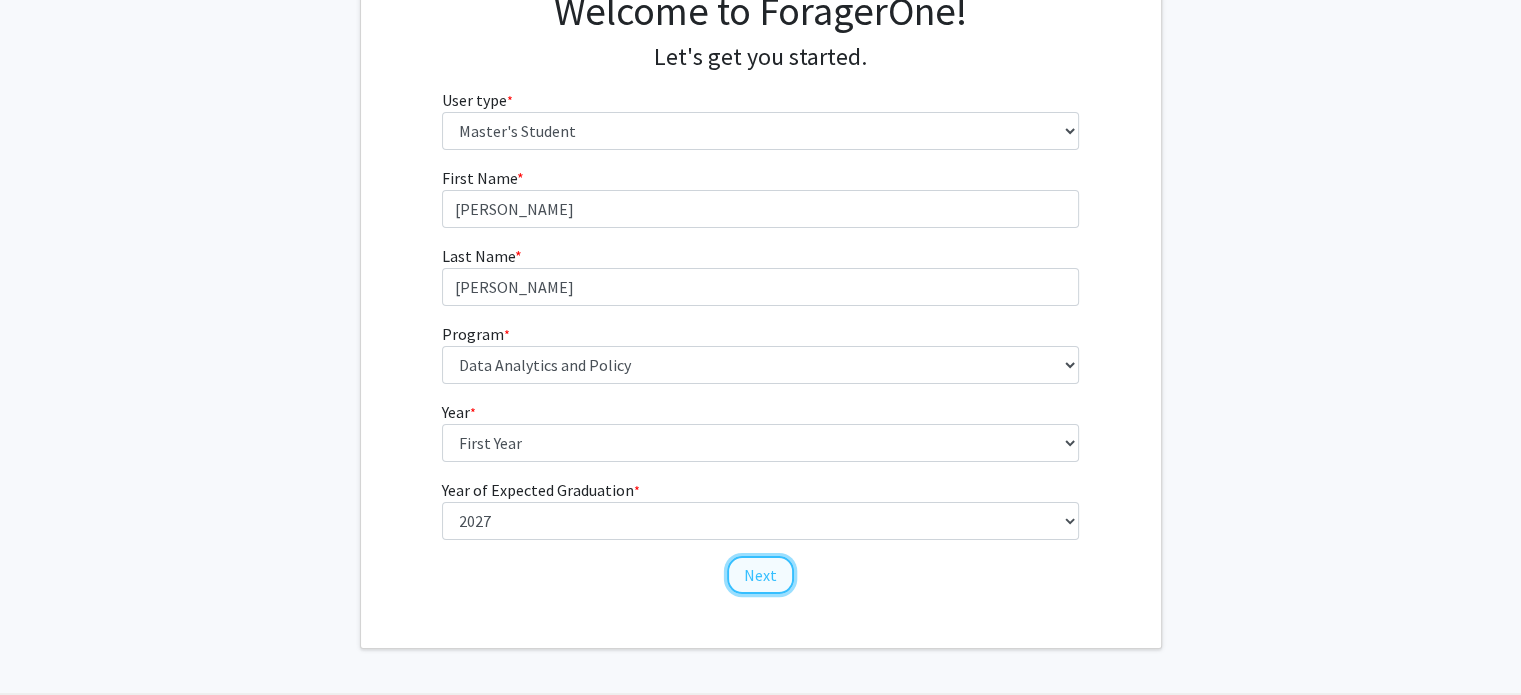 click on "Next" 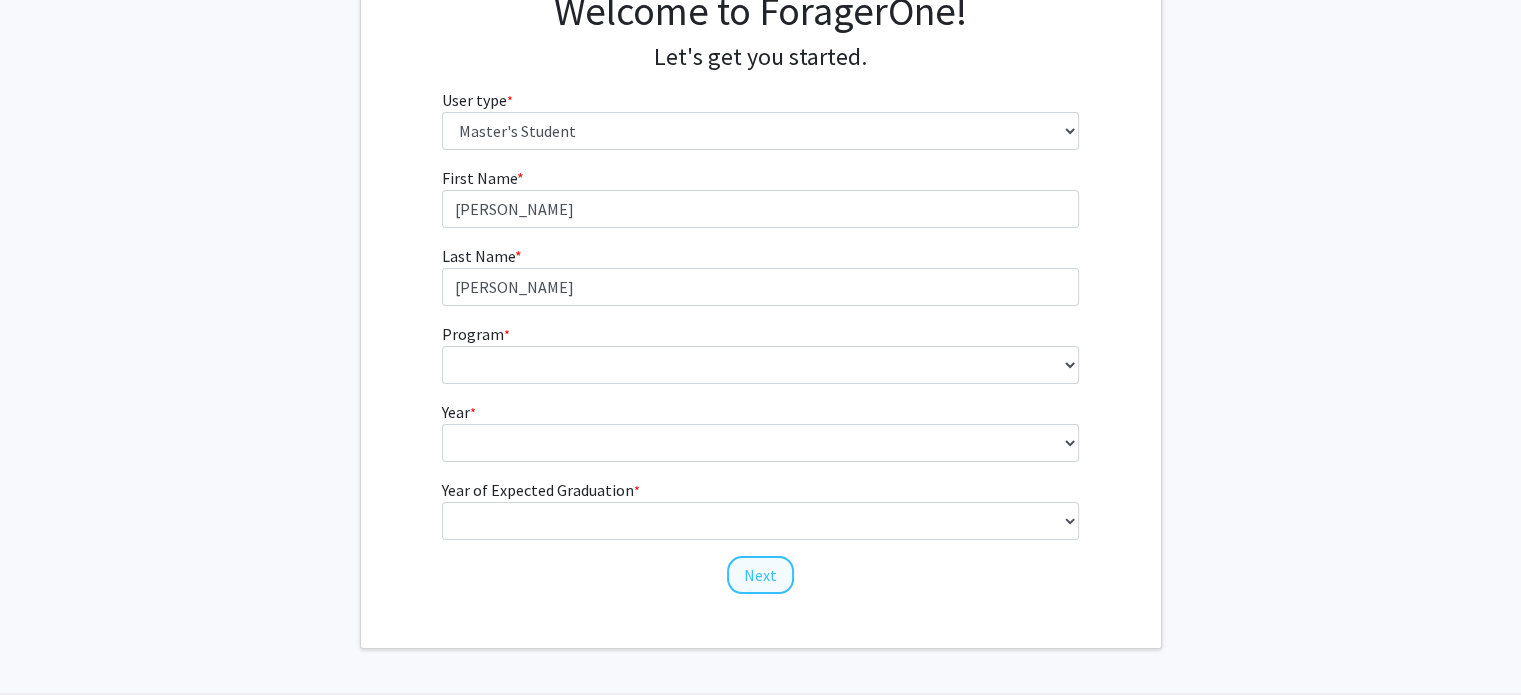 scroll, scrollTop: 0, scrollLeft: 0, axis: both 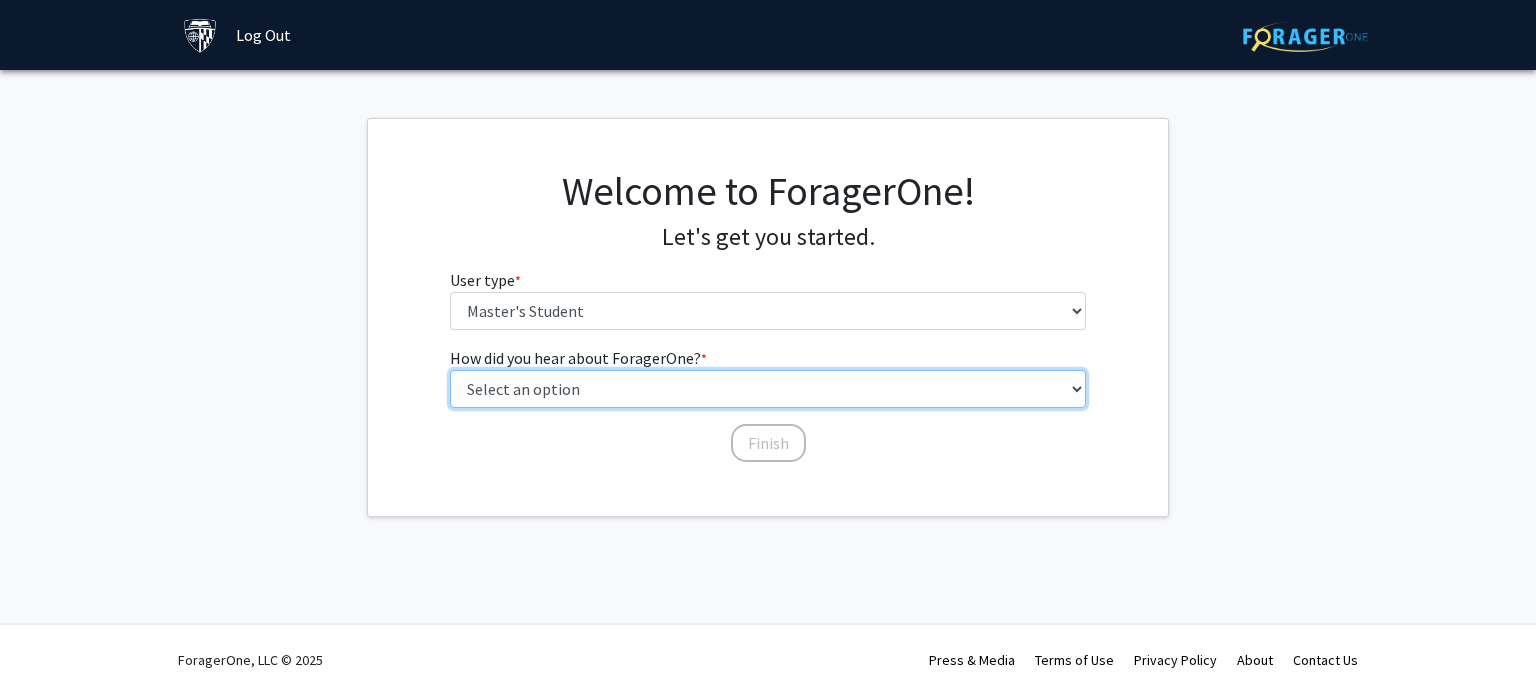 click on "Select an option  Peer/student recommendation   Faculty/staff recommendation   University website   University email or newsletter   Other" at bounding box center [768, 389] 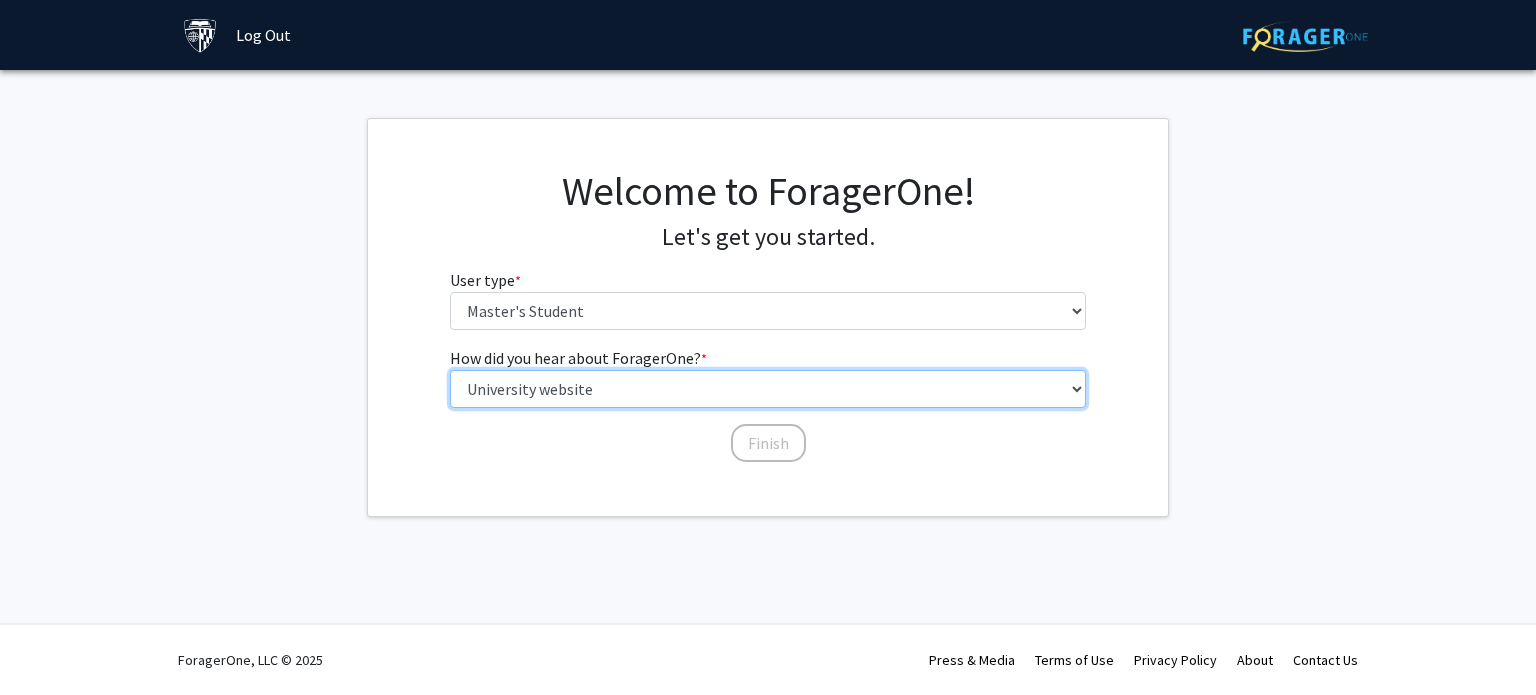 click on "Select an option  Peer/student recommendation   Faculty/staff recommendation   University website   University email or newsletter   Other" at bounding box center (768, 389) 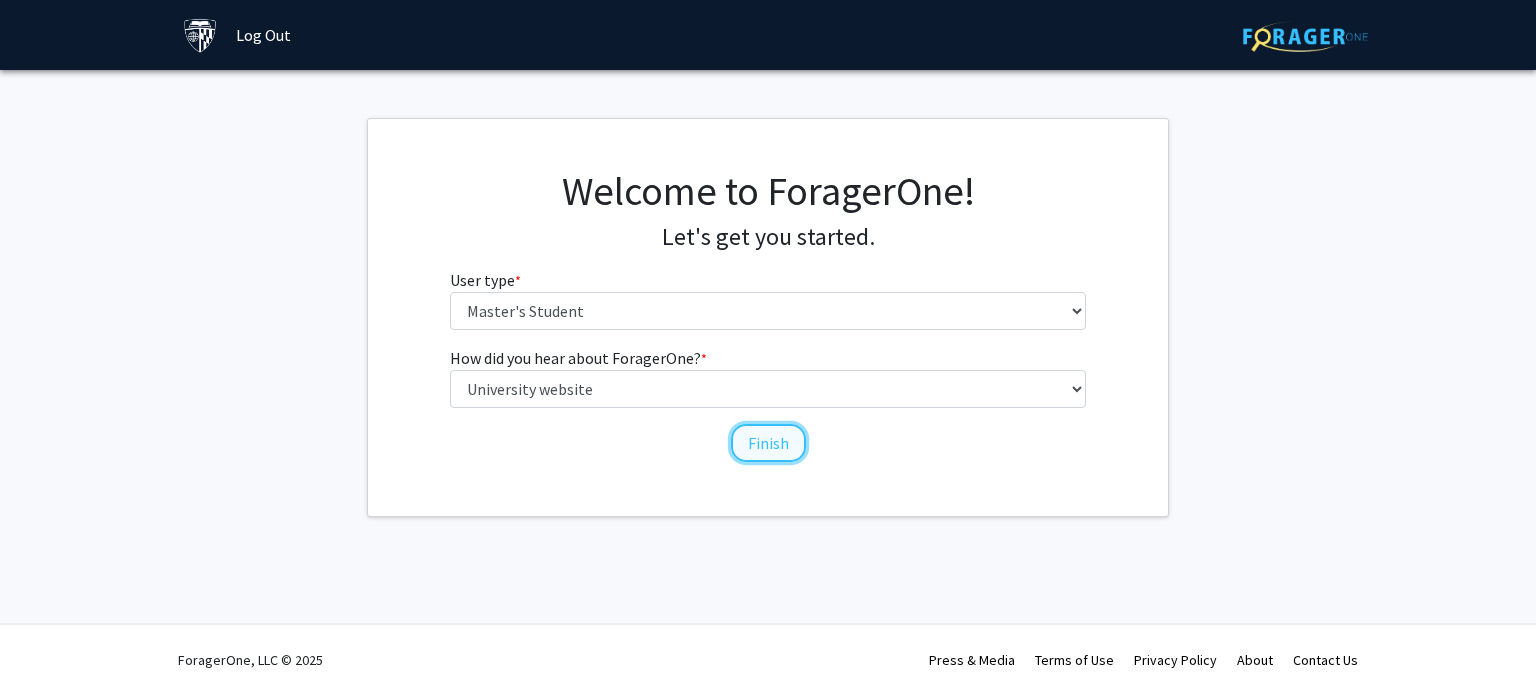 click on "Finish" 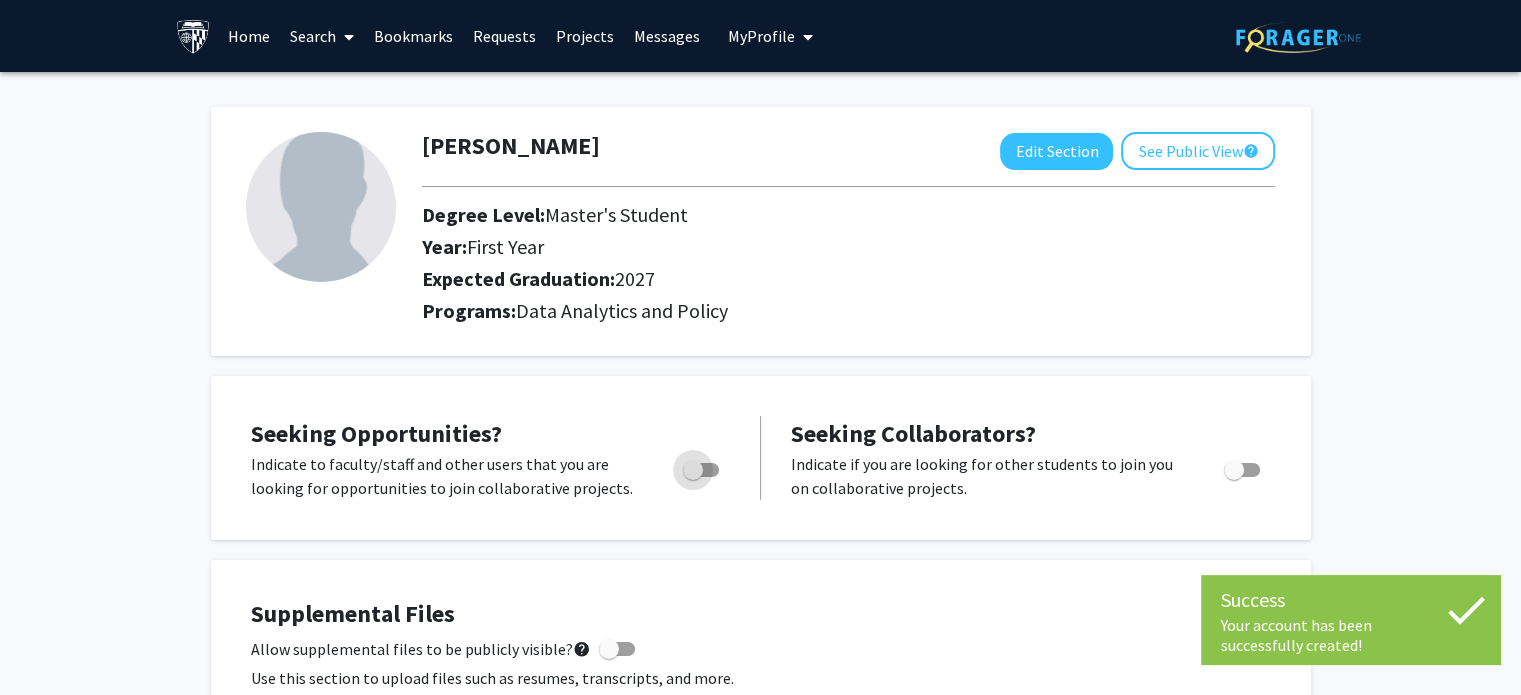 click at bounding box center [701, 470] 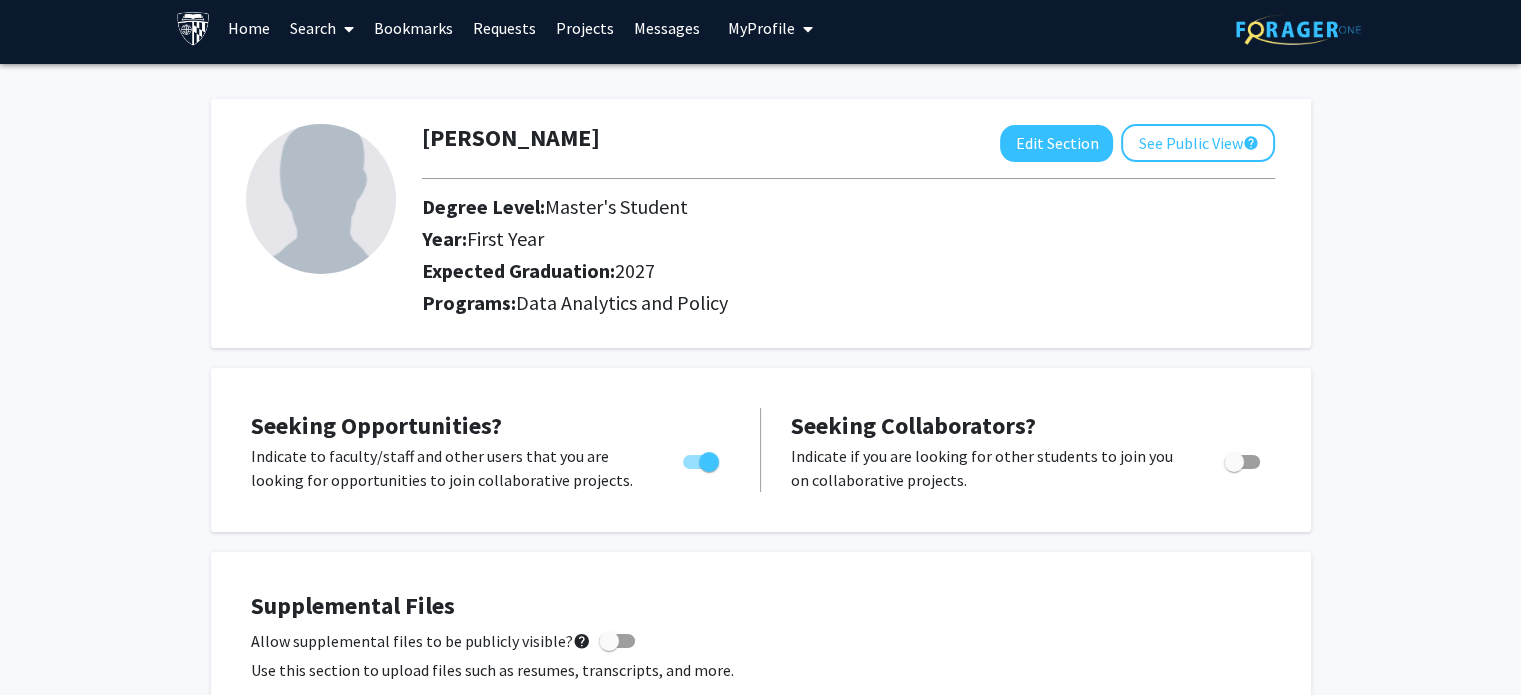 scroll, scrollTop: 0, scrollLeft: 0, axis: both 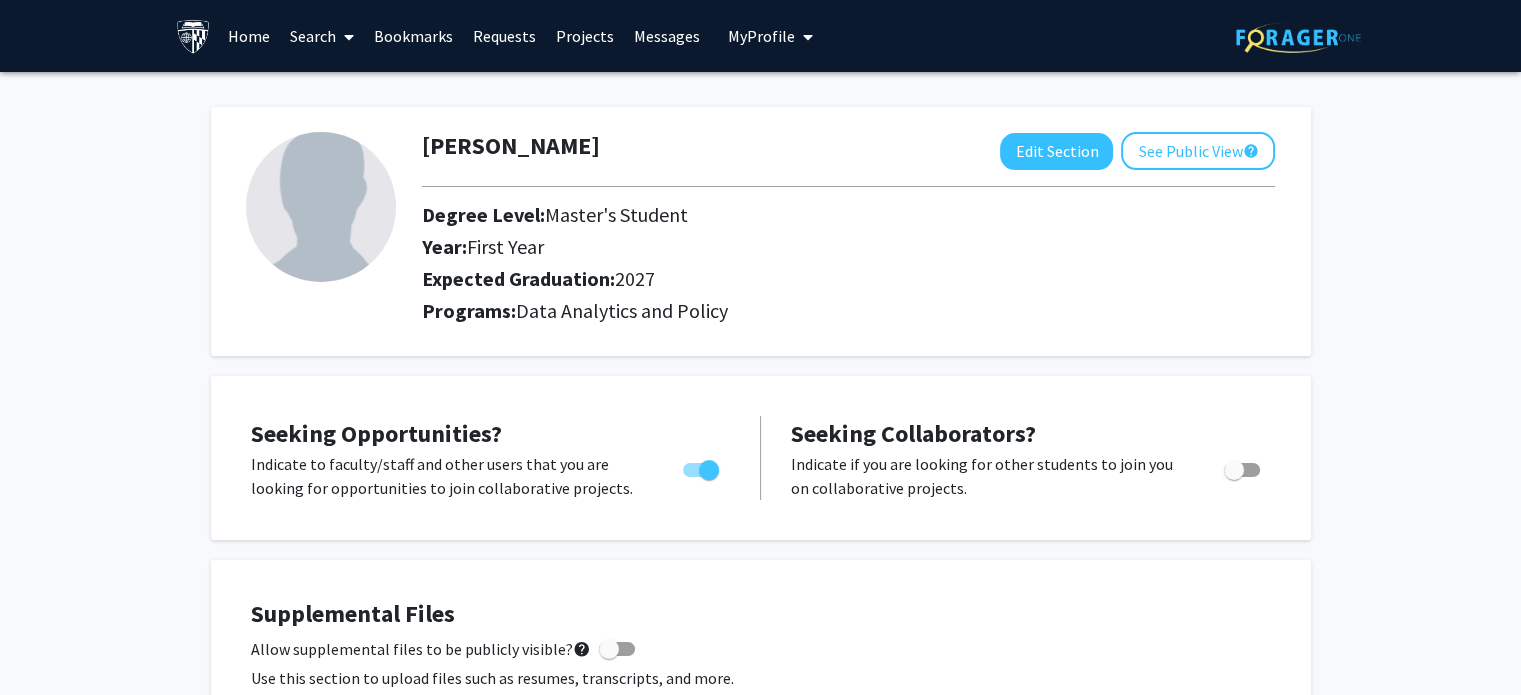 click on "Search" at bounding box center [322, 36] 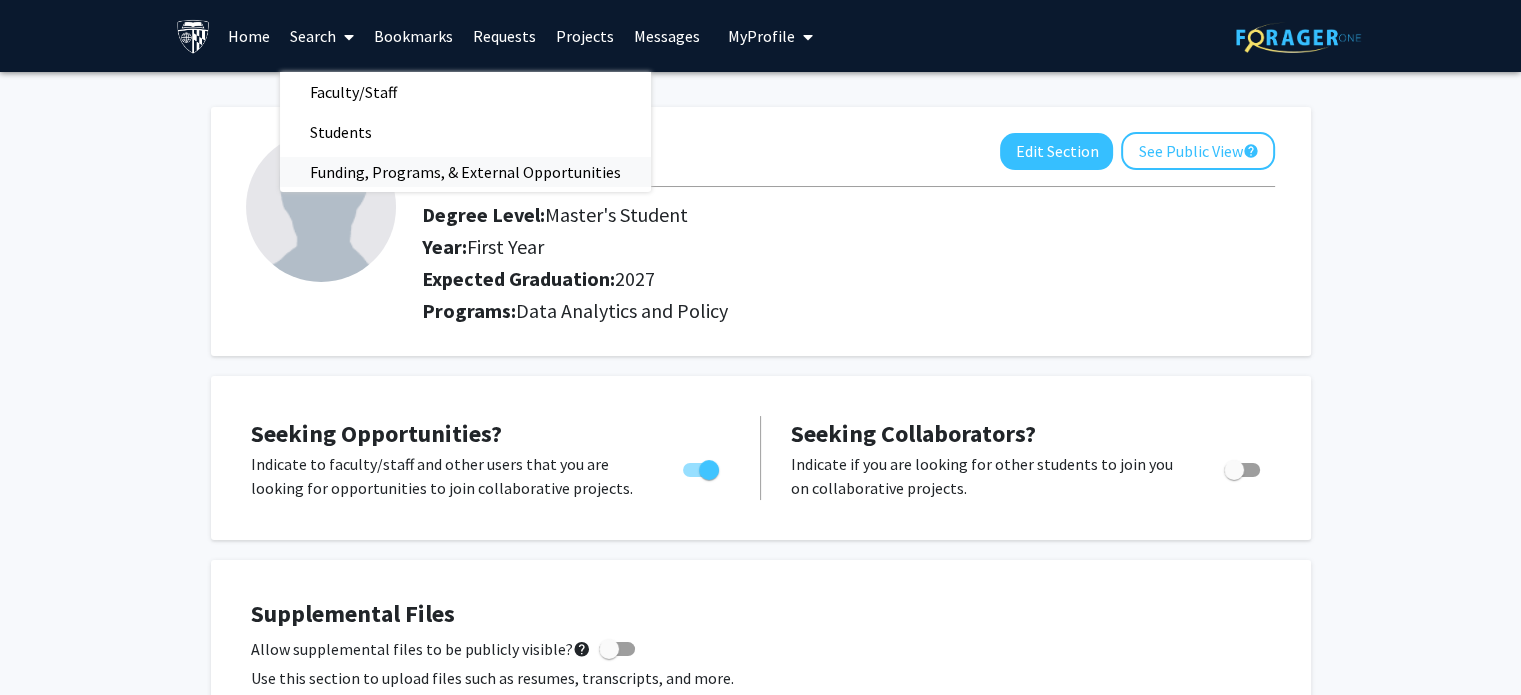 click on "Funding, Programs, & External Opportunities" at bounding box center [465, 172] 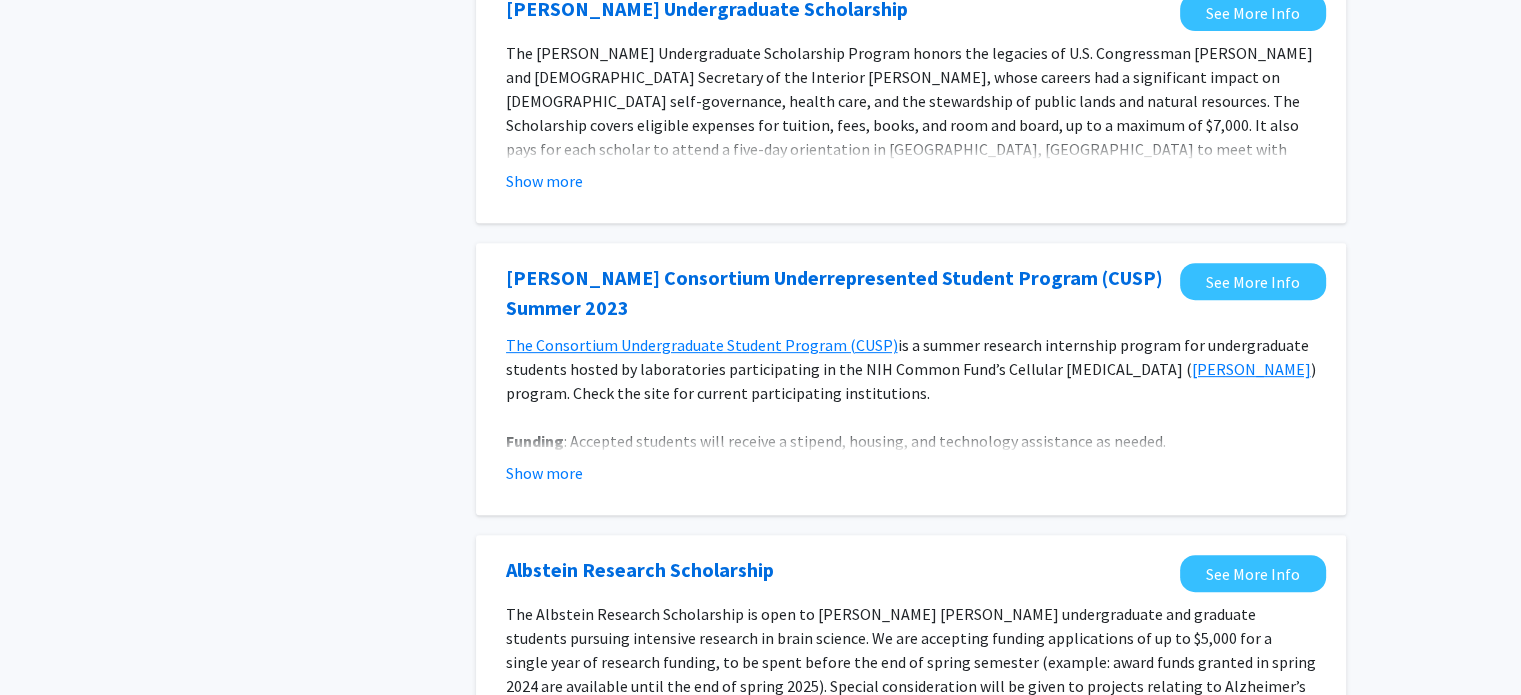 scroll, scrollTop: 0, scrollLeft: 0, axis: both 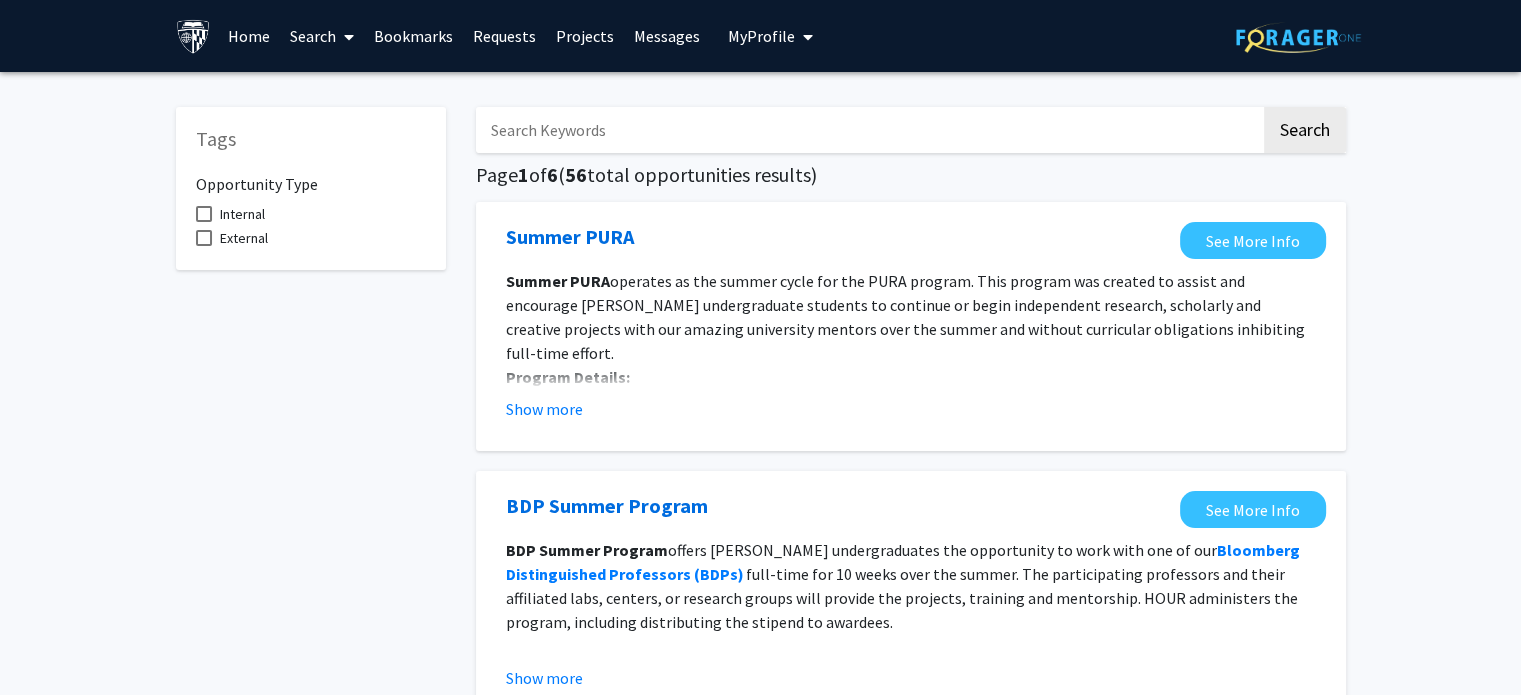 click on "Search" at bounding box center [322, 36] 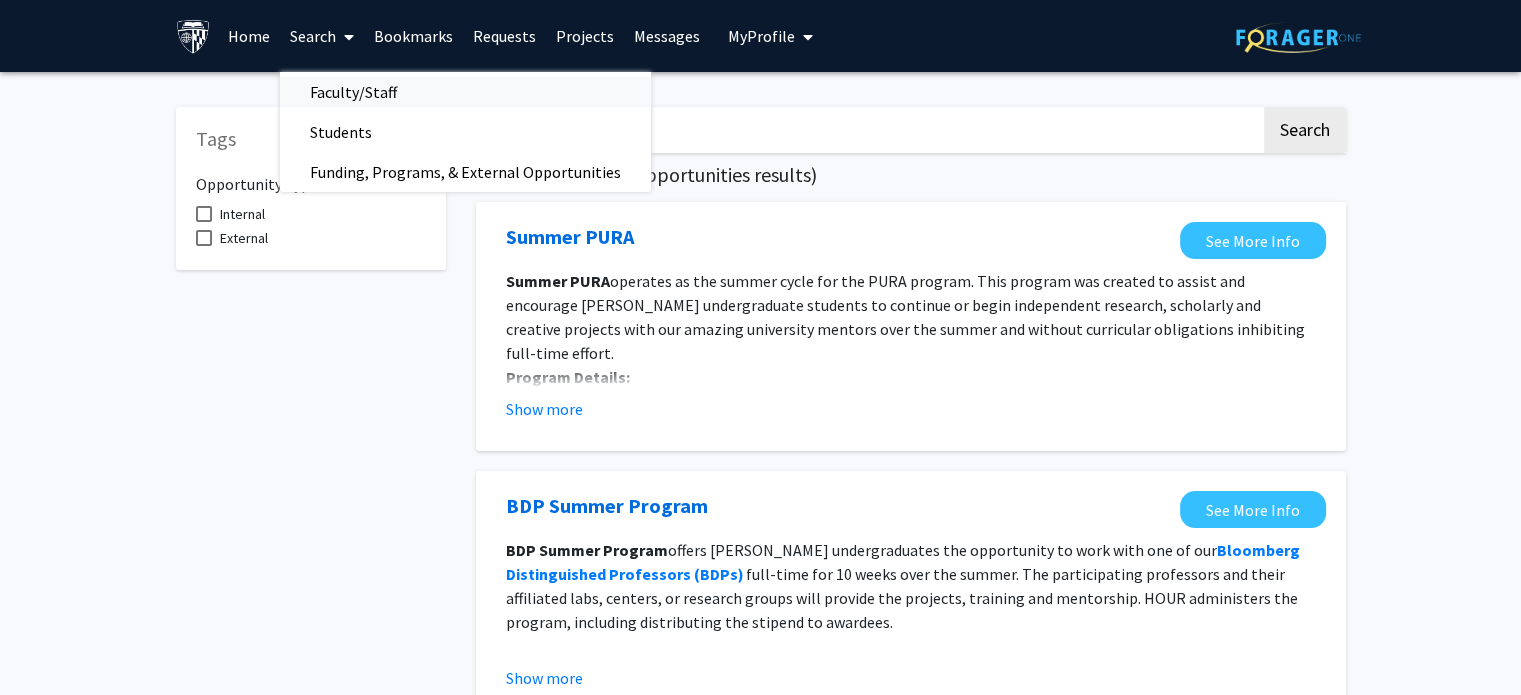 click on "Faculty/Staff" at bounding box center (353, 92) 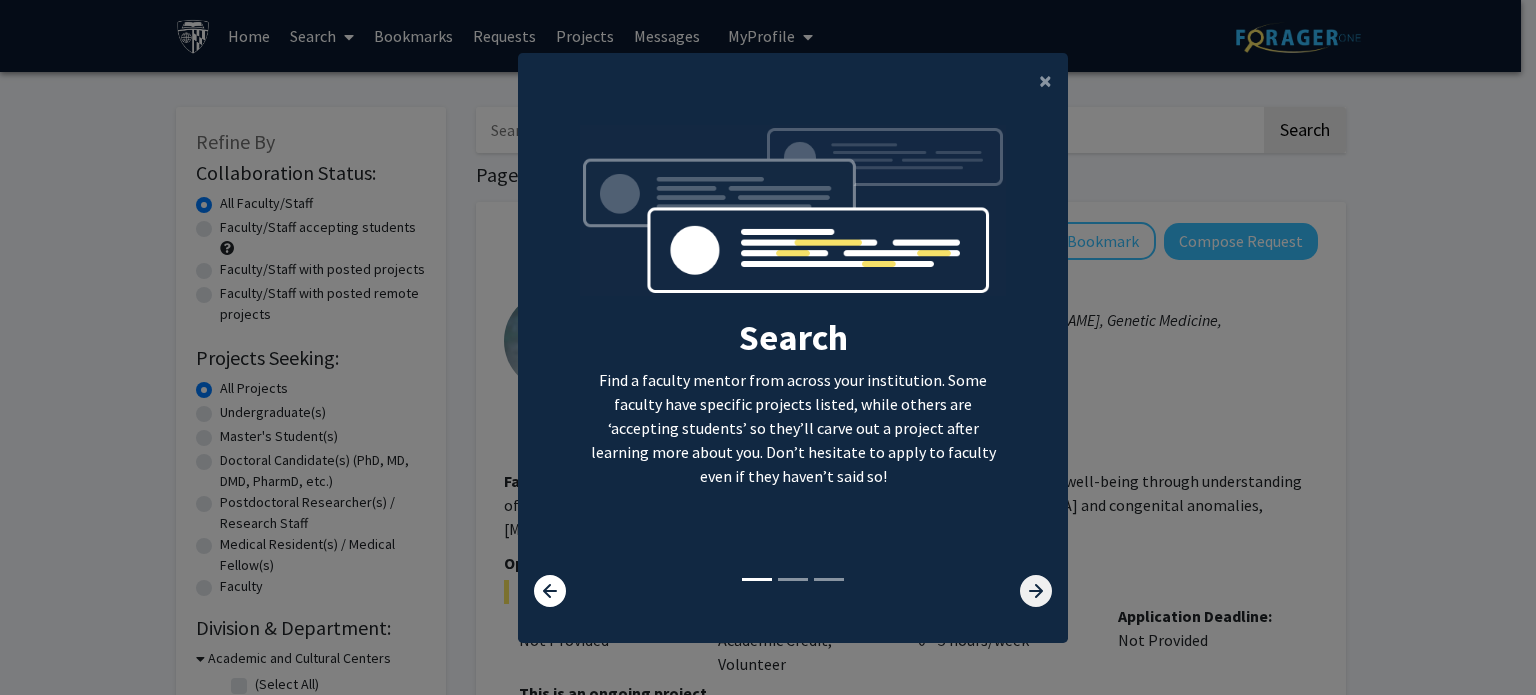 click 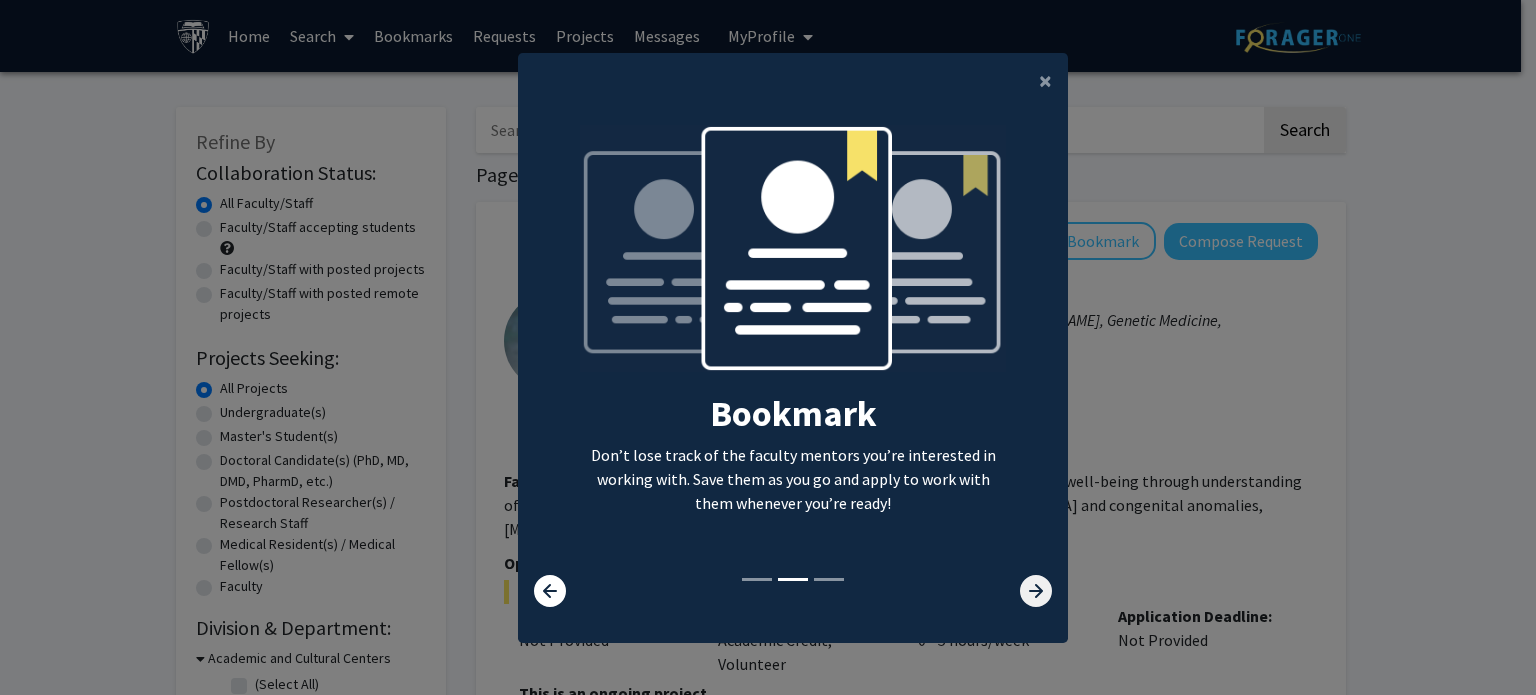 click 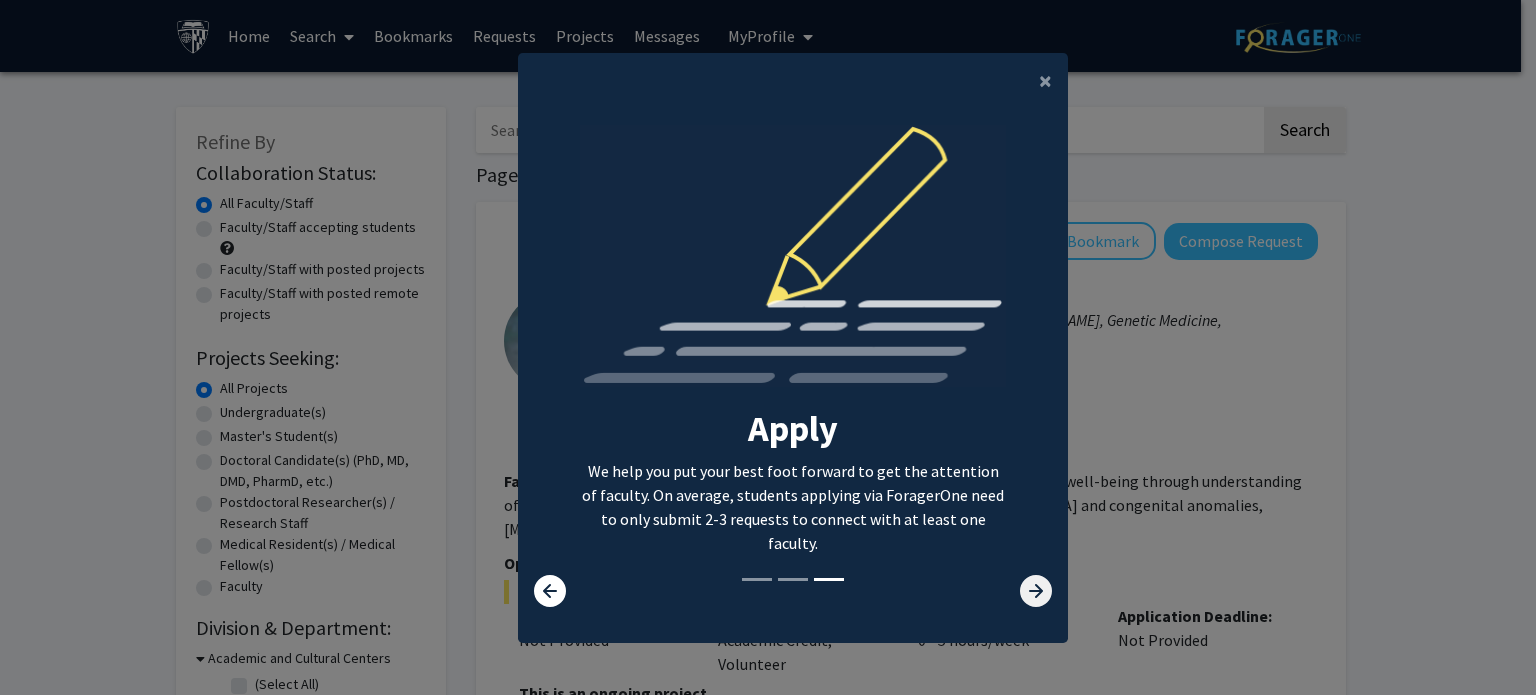 click 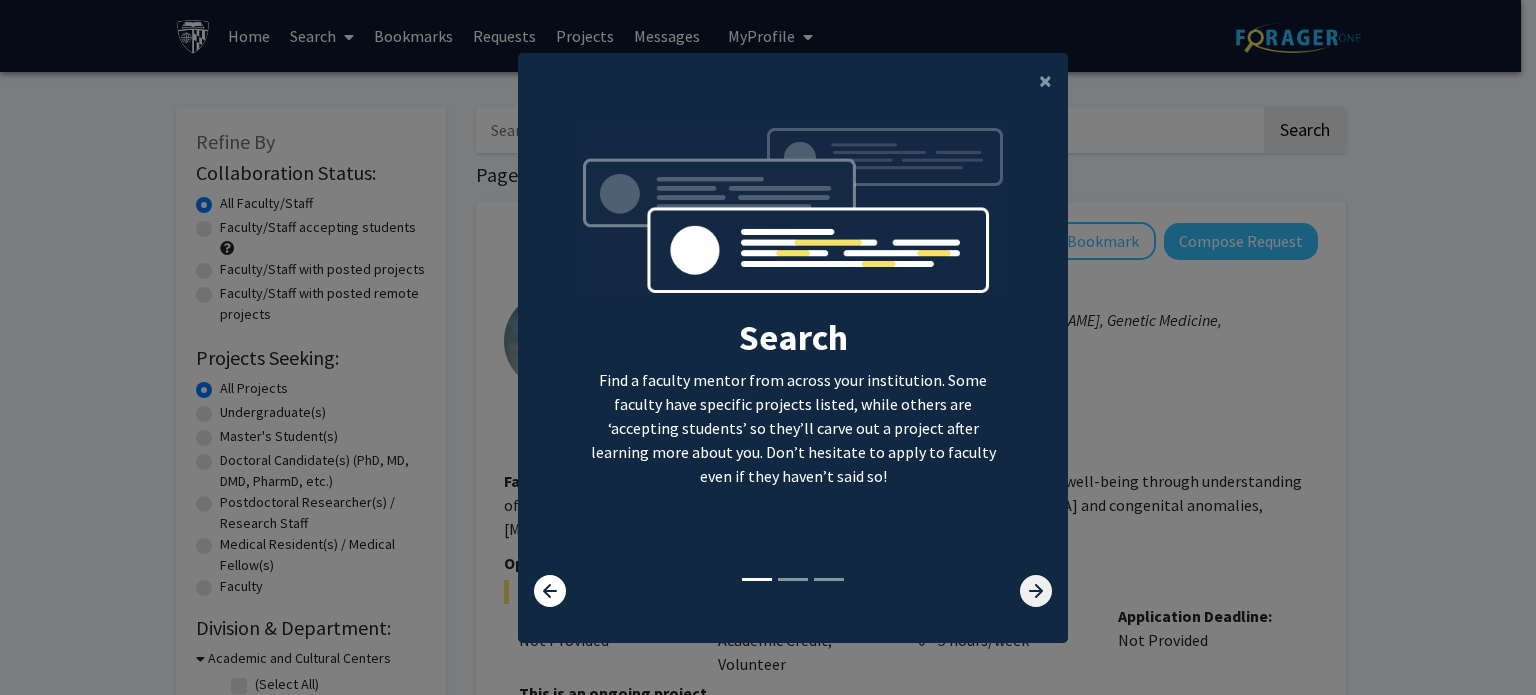 click 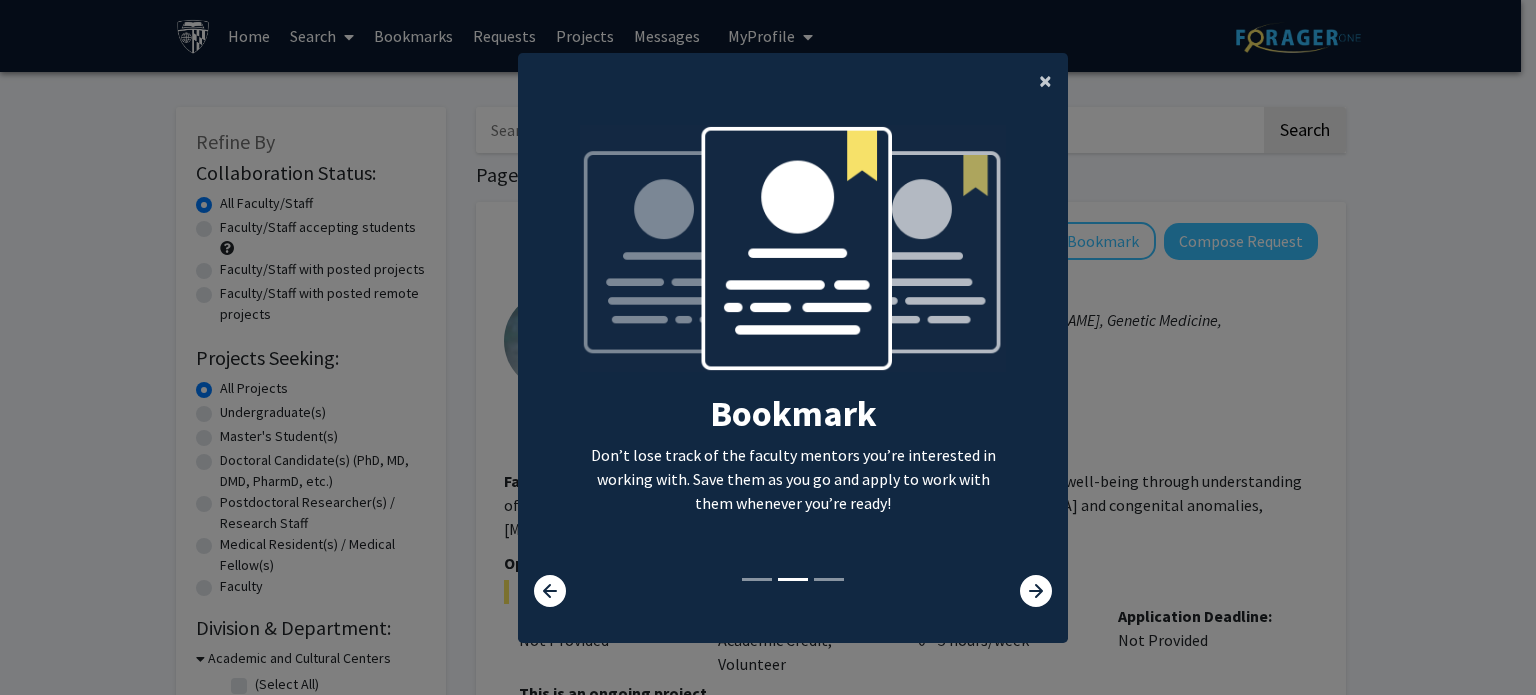 click on "×" 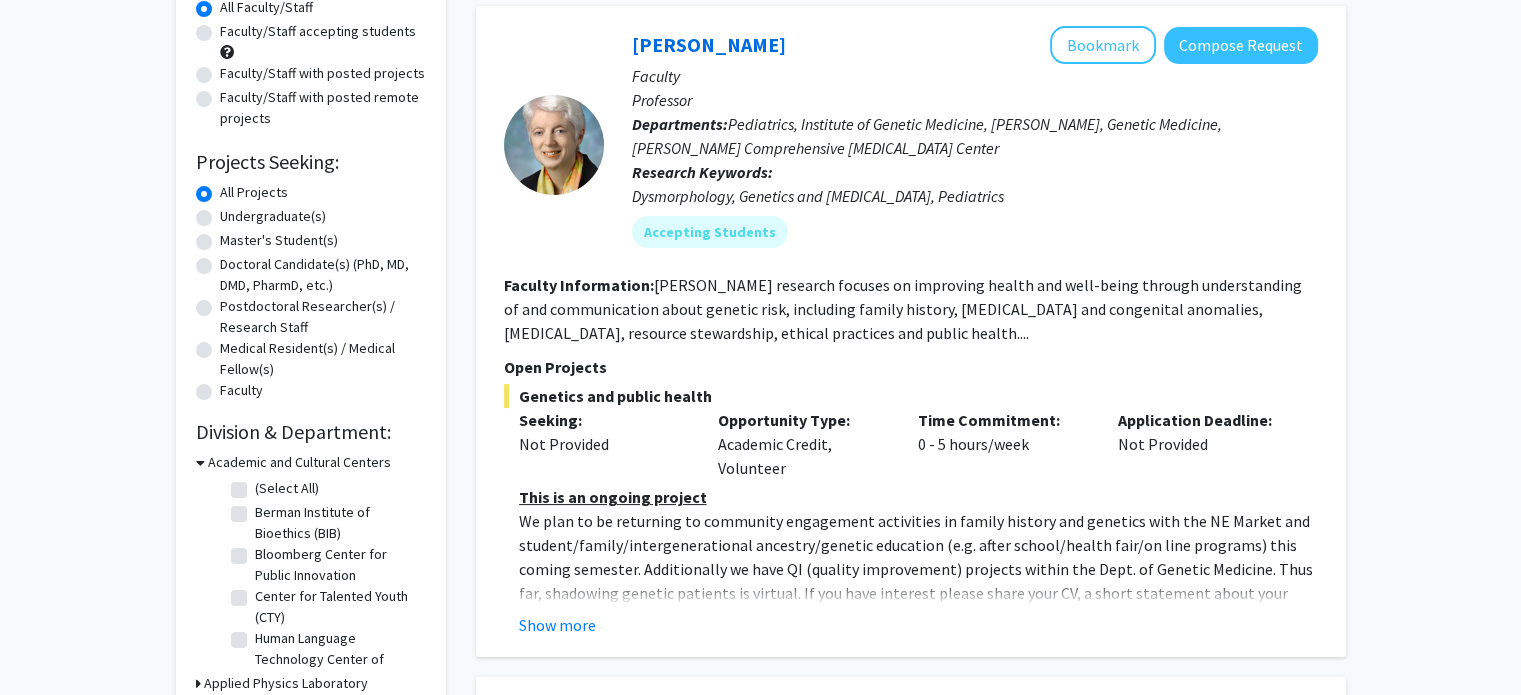scroll, scrollTop: 179, scrollLeft: 0, axis: vertical 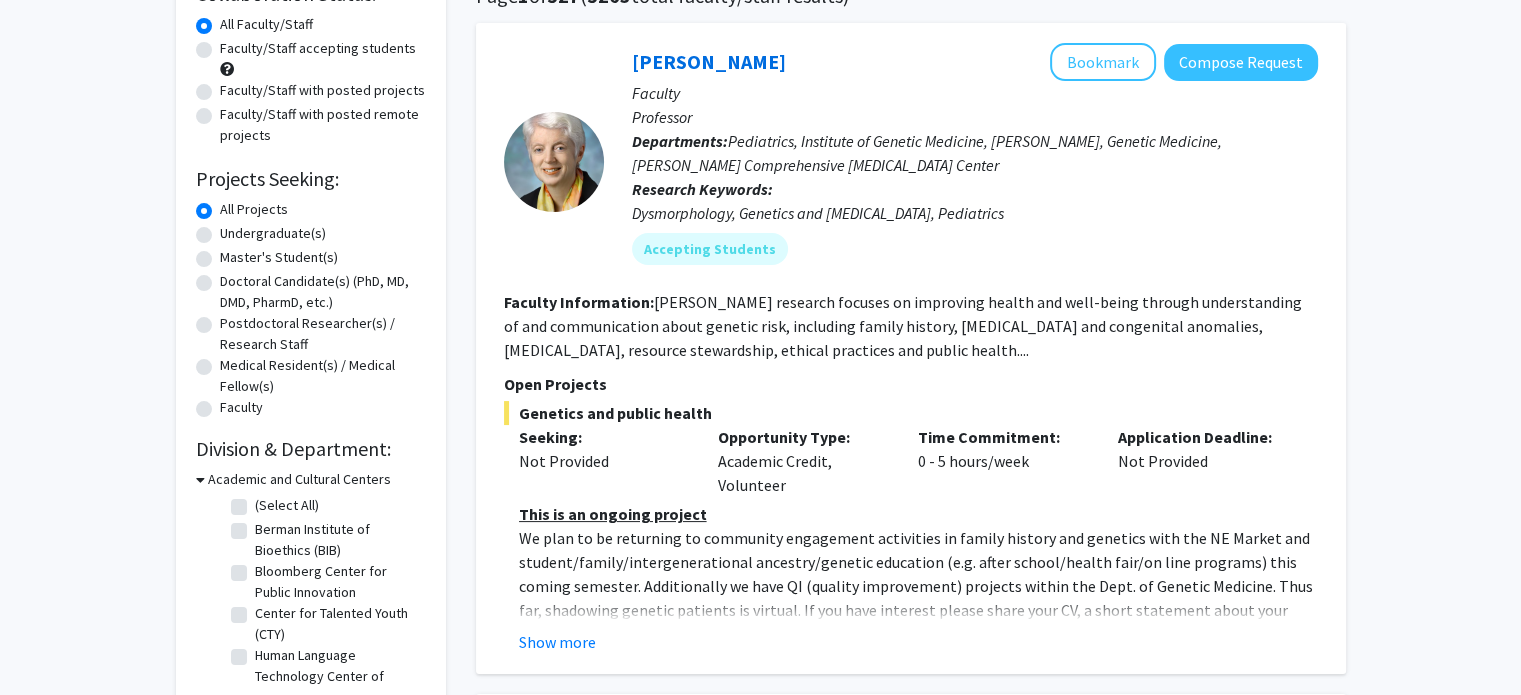 click on "Faculty/Staff accepting students" 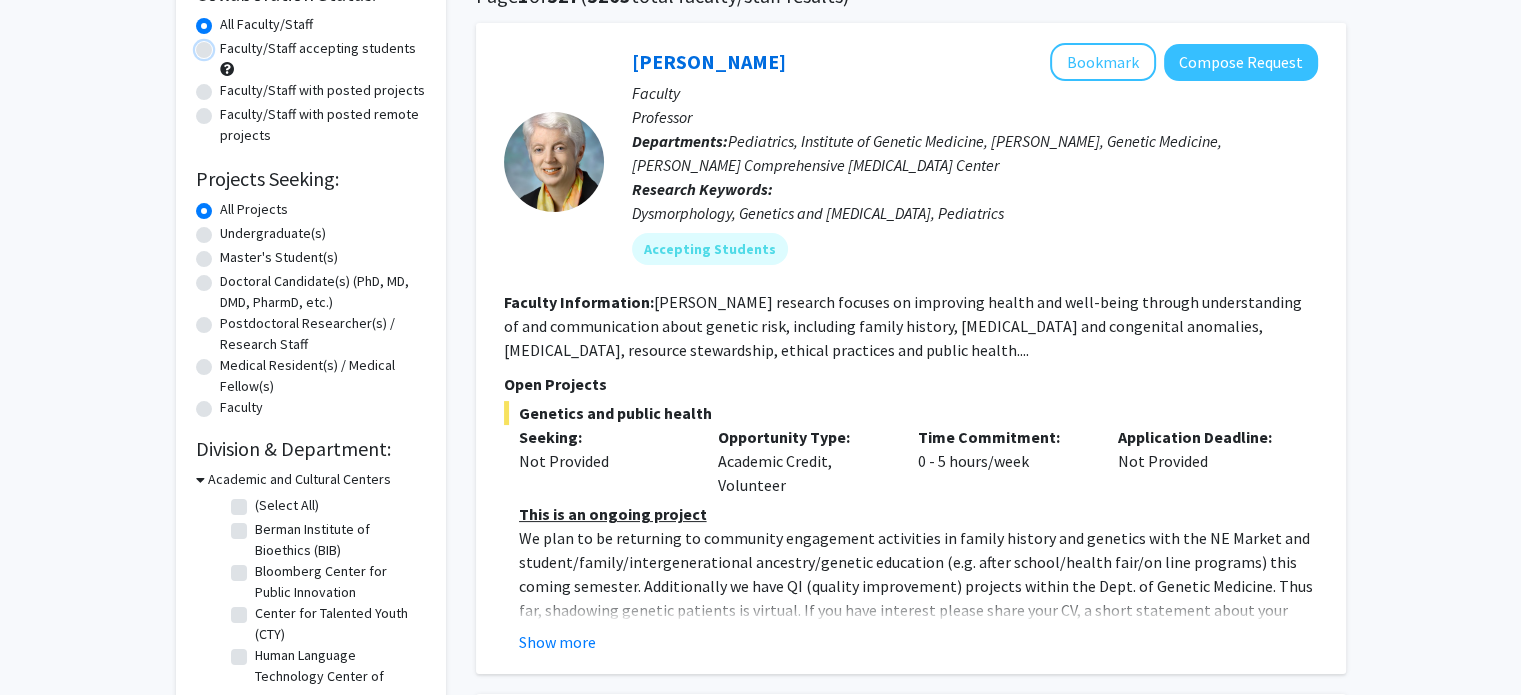 click on "Faculty/Staff accepting students" at bounding box center (226, 44) 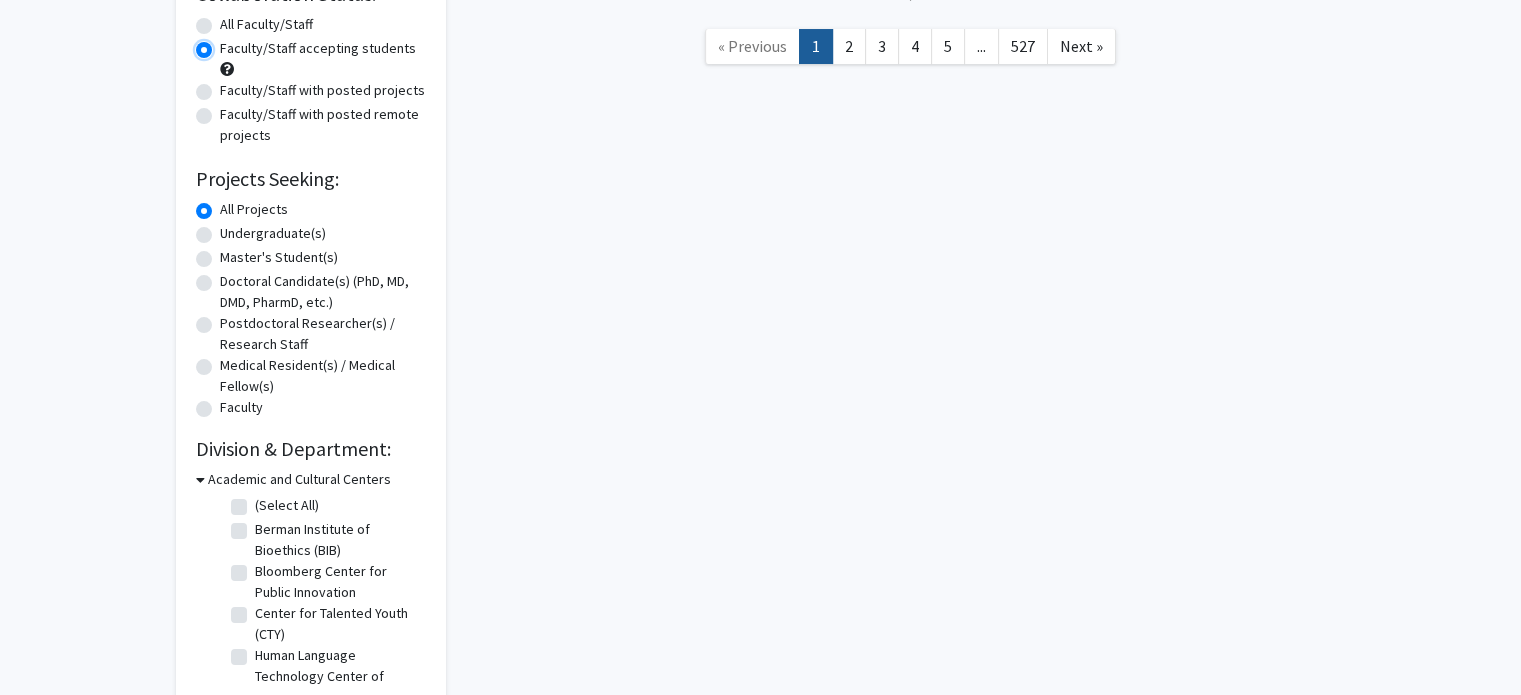 scroll, scrollTop: 0, scrollLeft: 0, axis: both 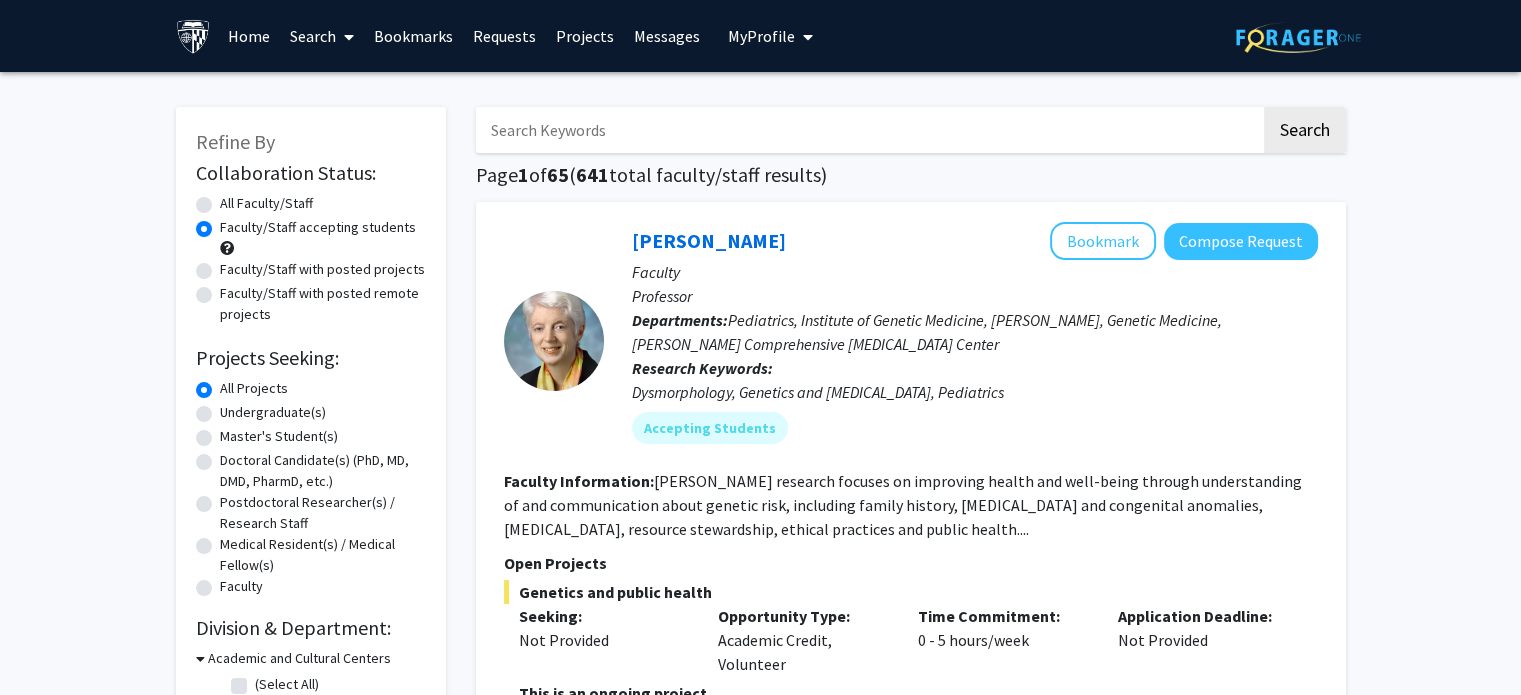 click on "Faculty/Staff with posted remote projects" 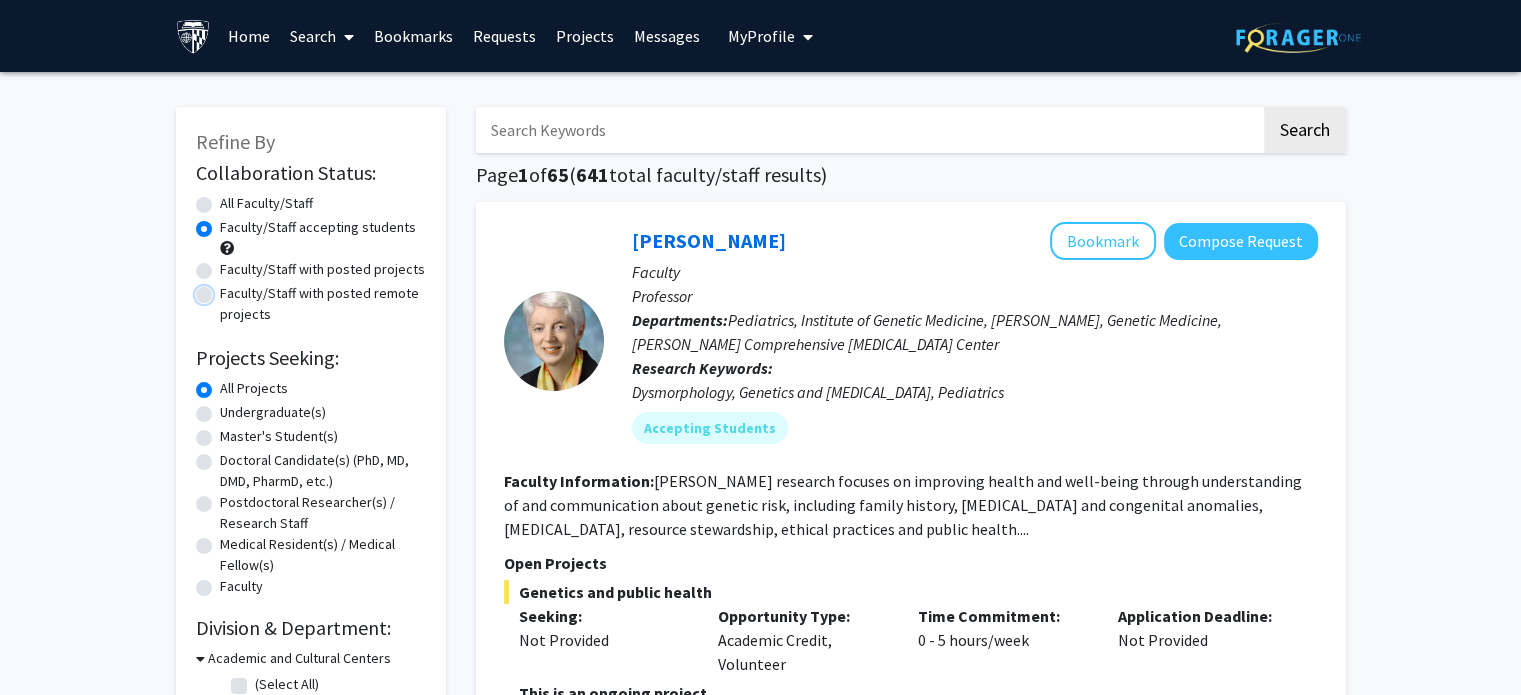 click on "Faculty/Staff with posted remote projects" at bounding box center [226, 289] 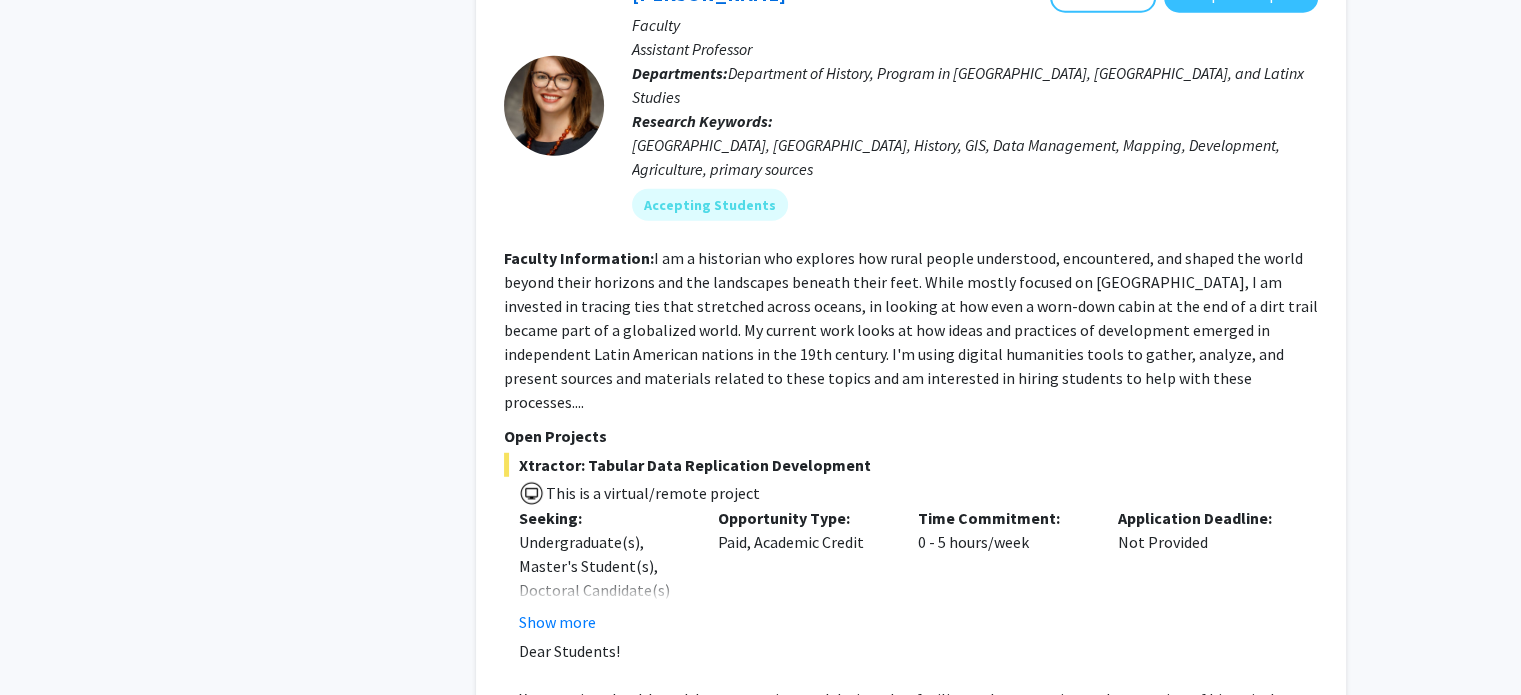 scroll, scrollTop: 5424, scrollLeft: 0, axis: vertical 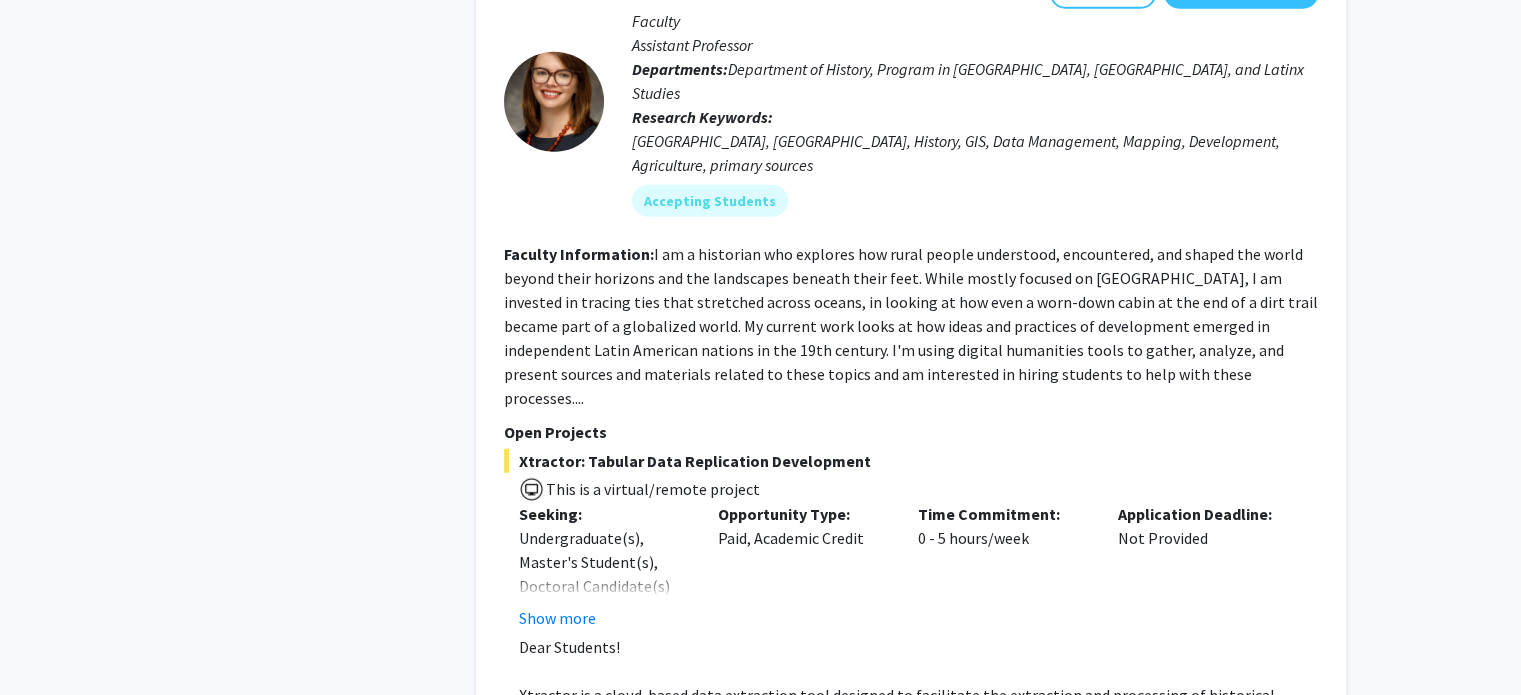 click on "Show more" 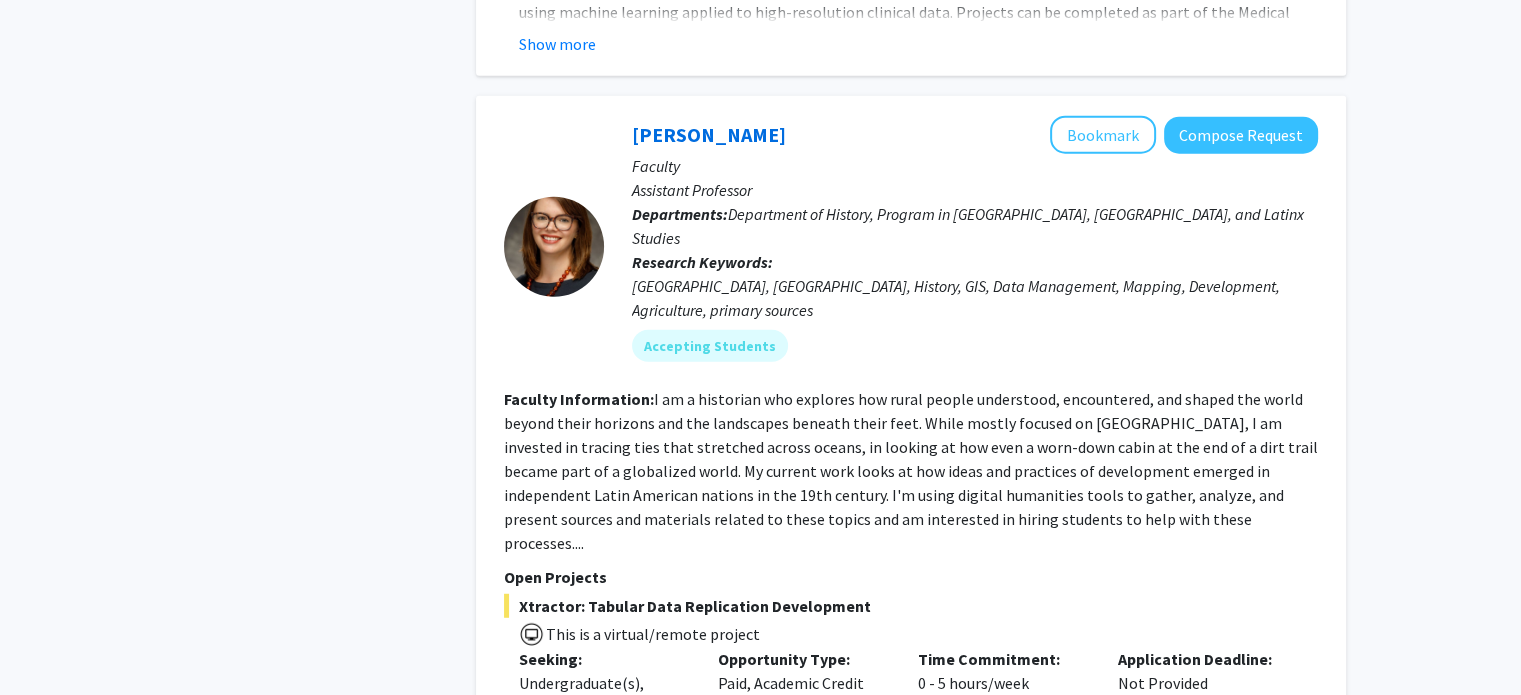 scroll, scrollTop: 5163, scrollLeft: 0, axis: vertical 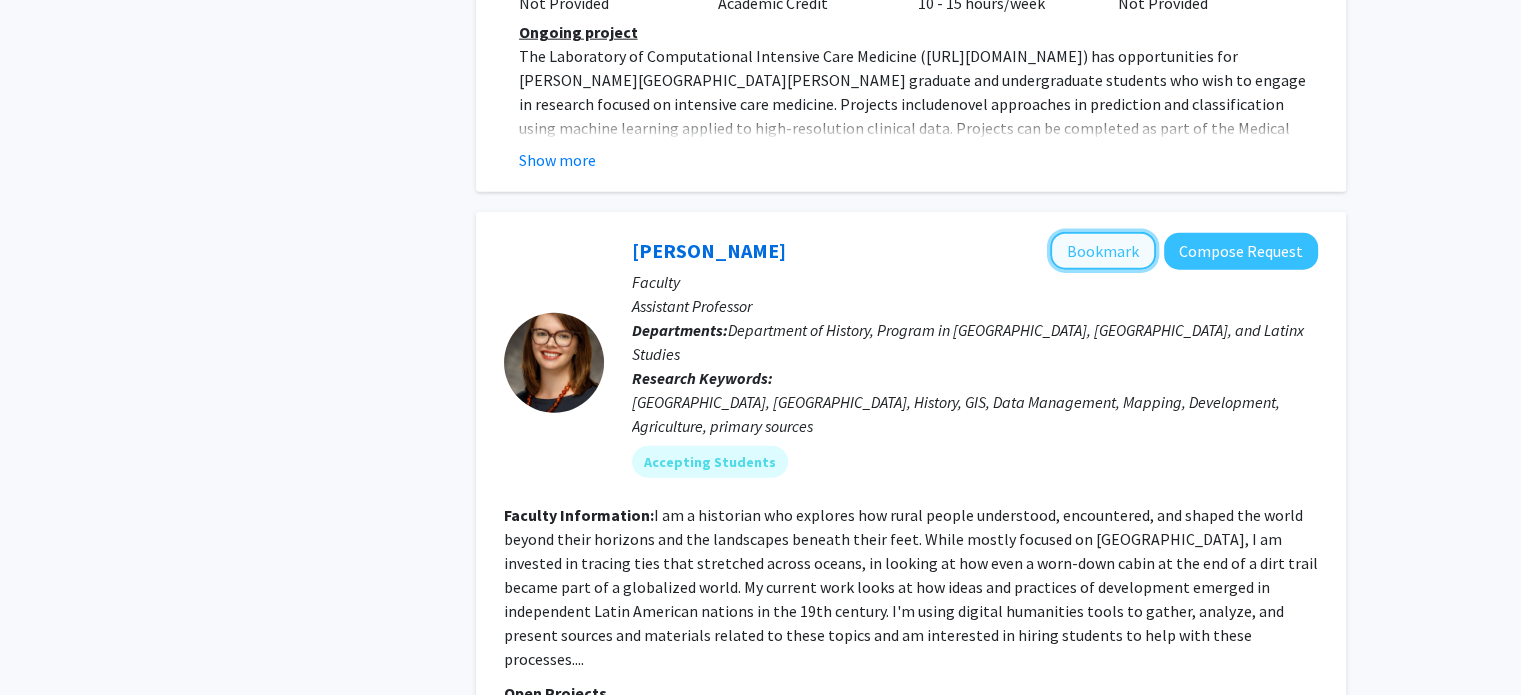 click on "Bookmark" 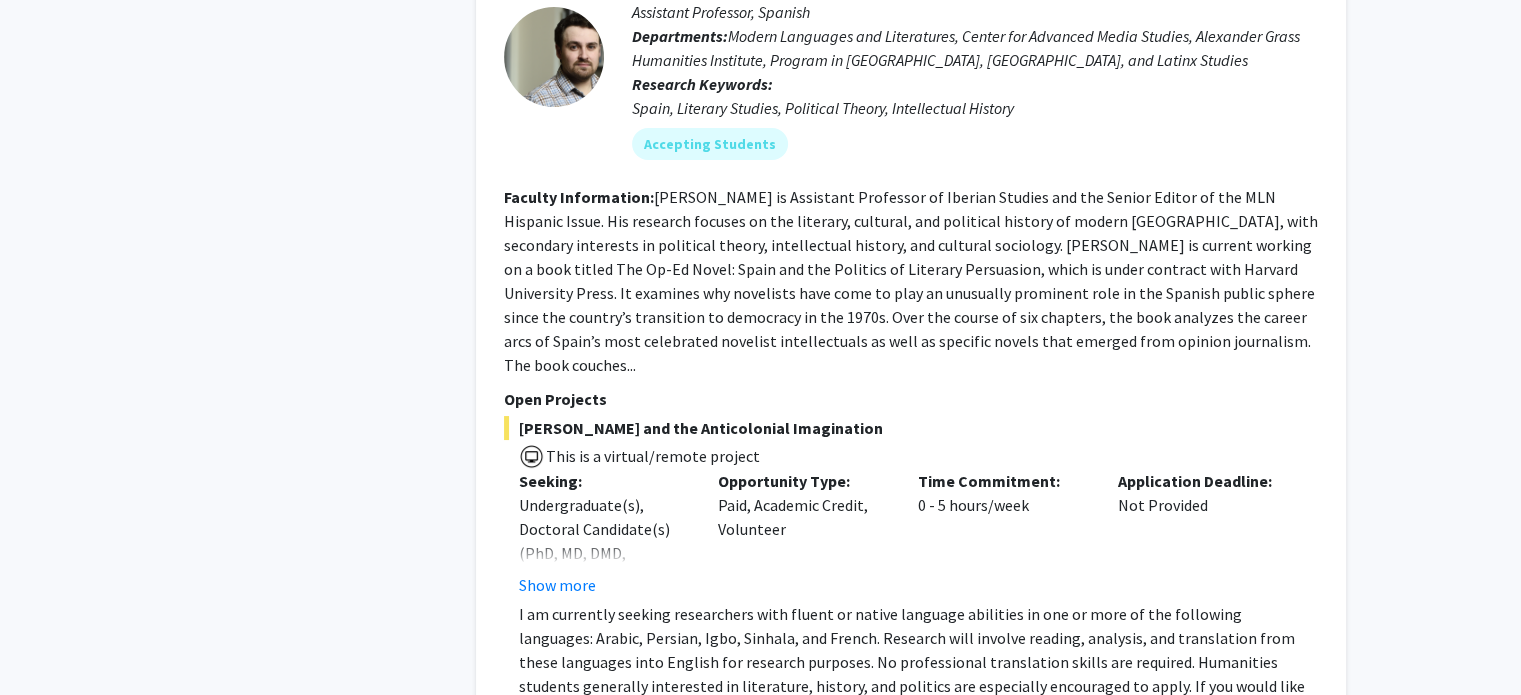 scroll, scrollTop: 7744, scrollLeft: 0, axis: vertical 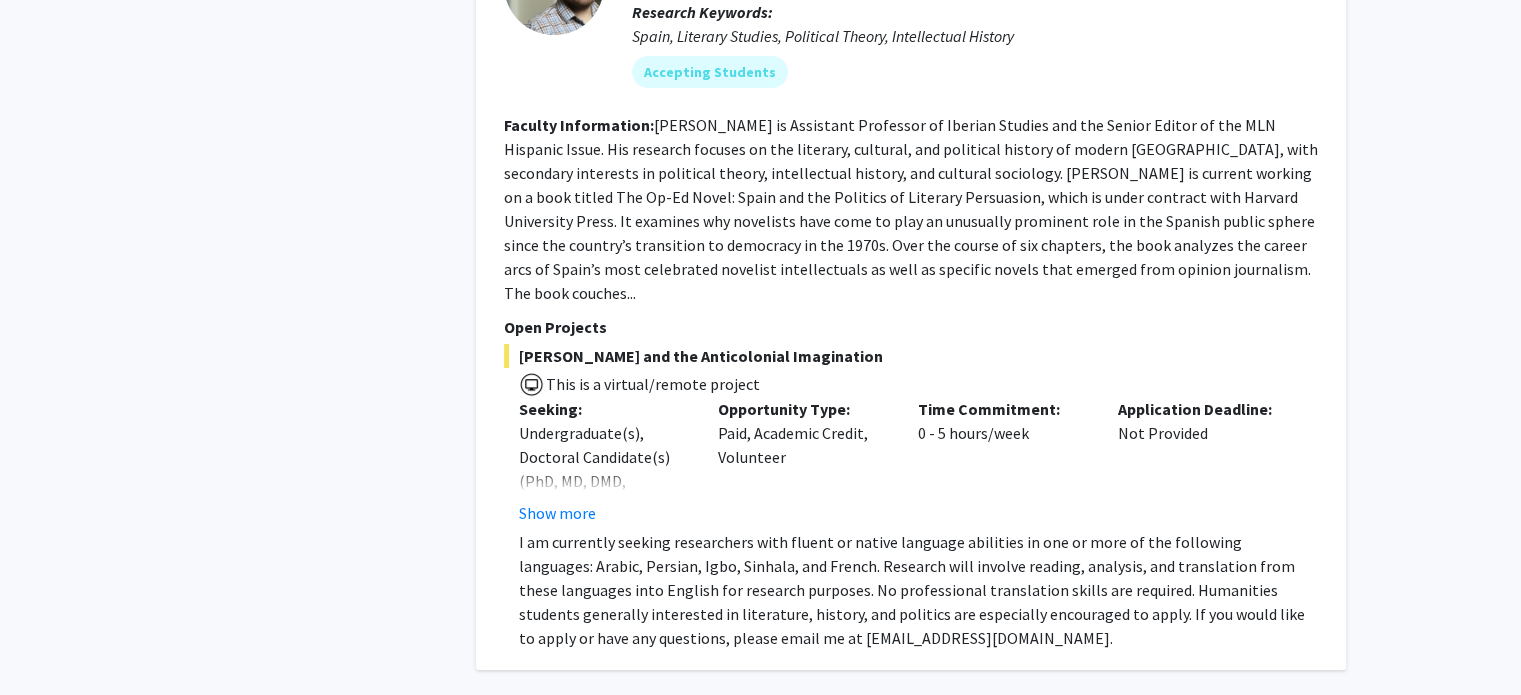 click on "Next »" 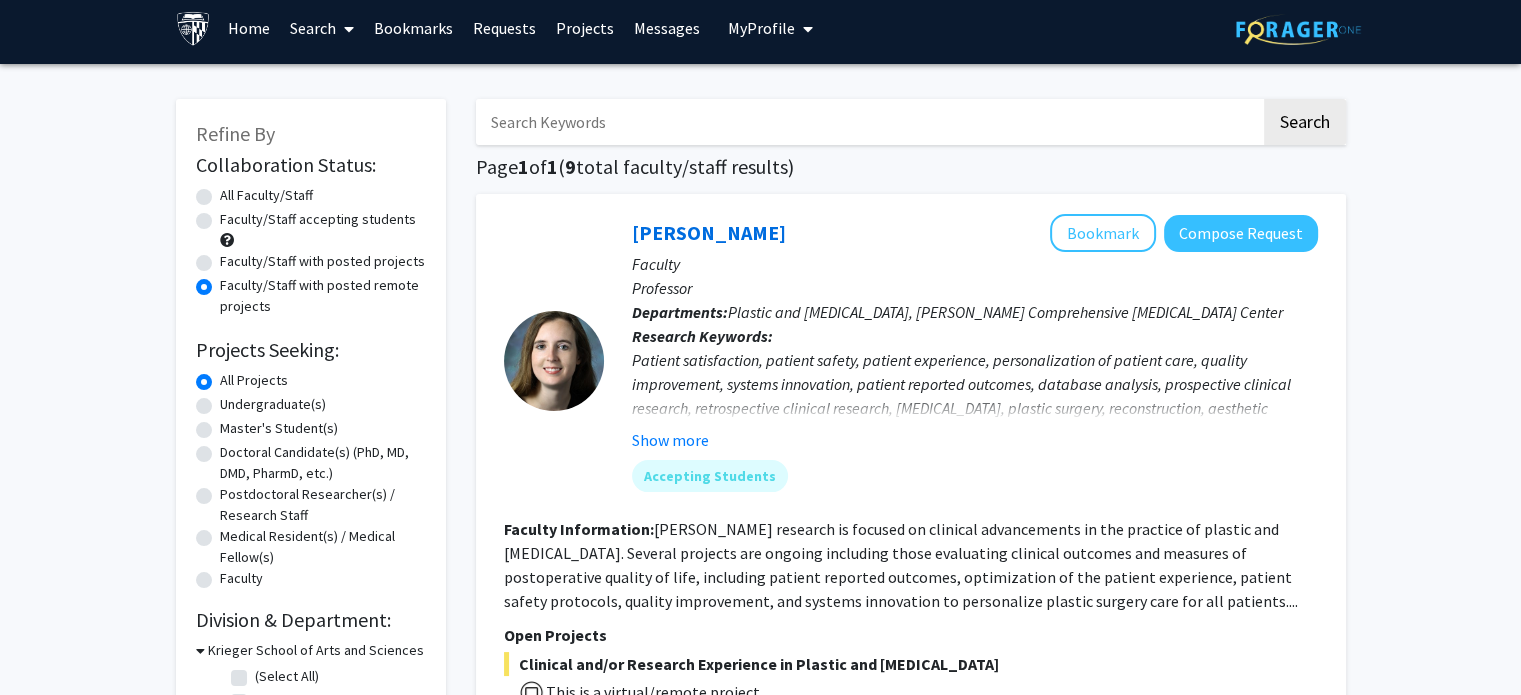 scroll, scrollTop: 0, scrollLeft: 0, axis: both 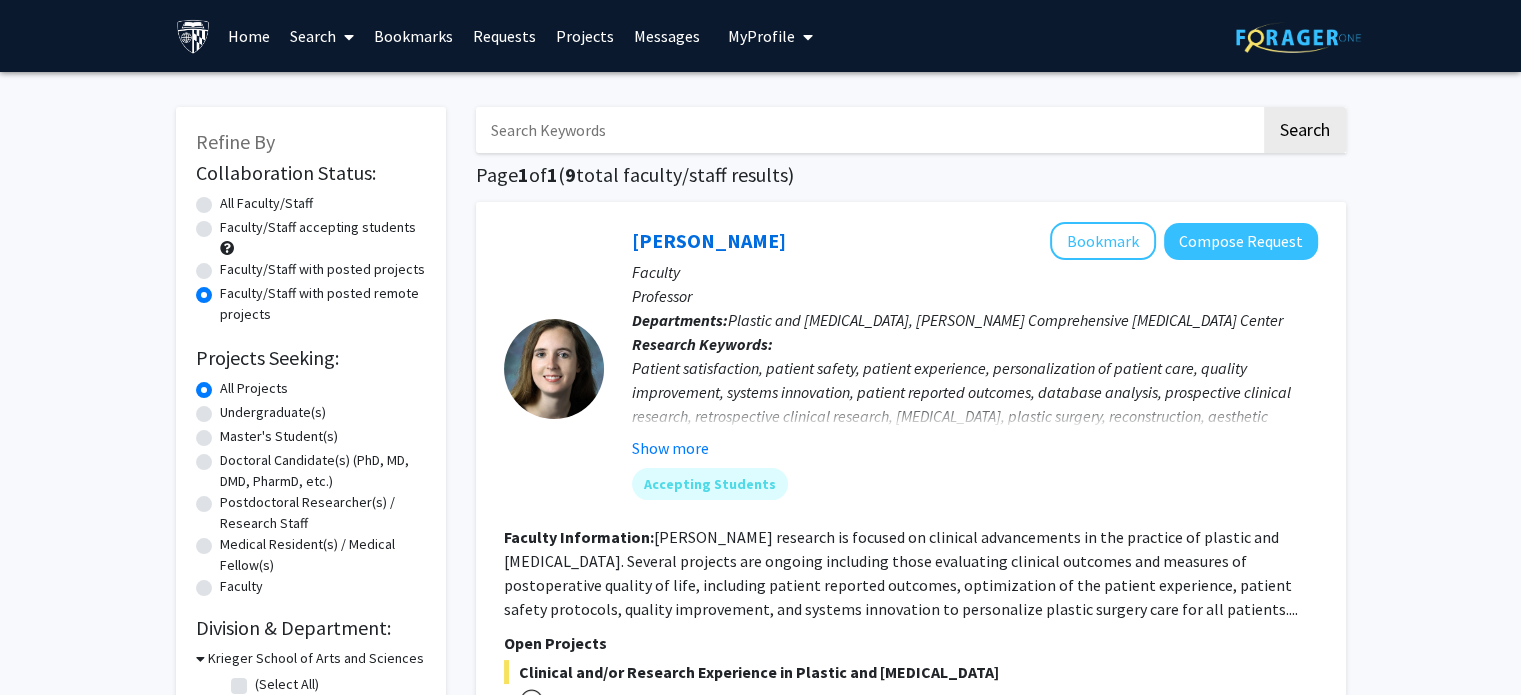 click on "Faculty/Staff accepting students" 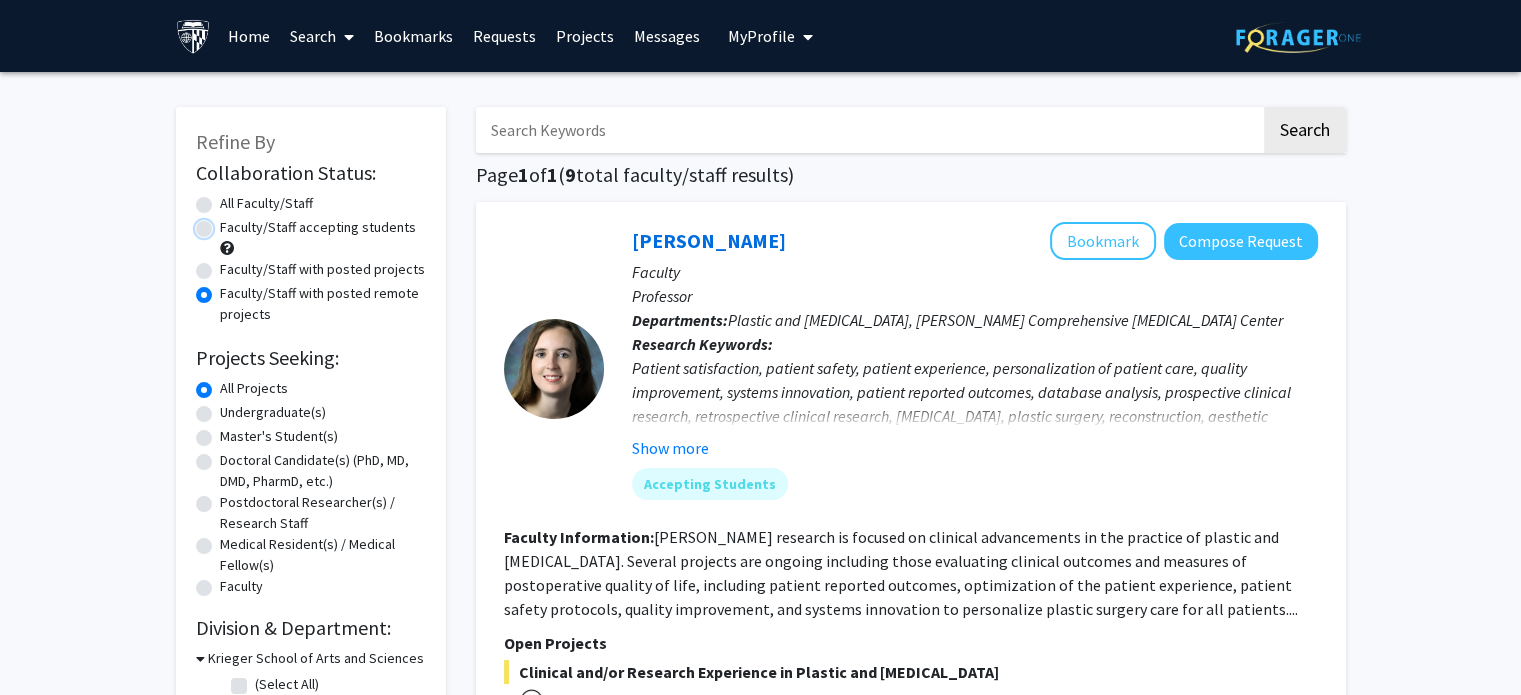 click on "Faculty/Staff accepting students" at bounding box center [226, 223] 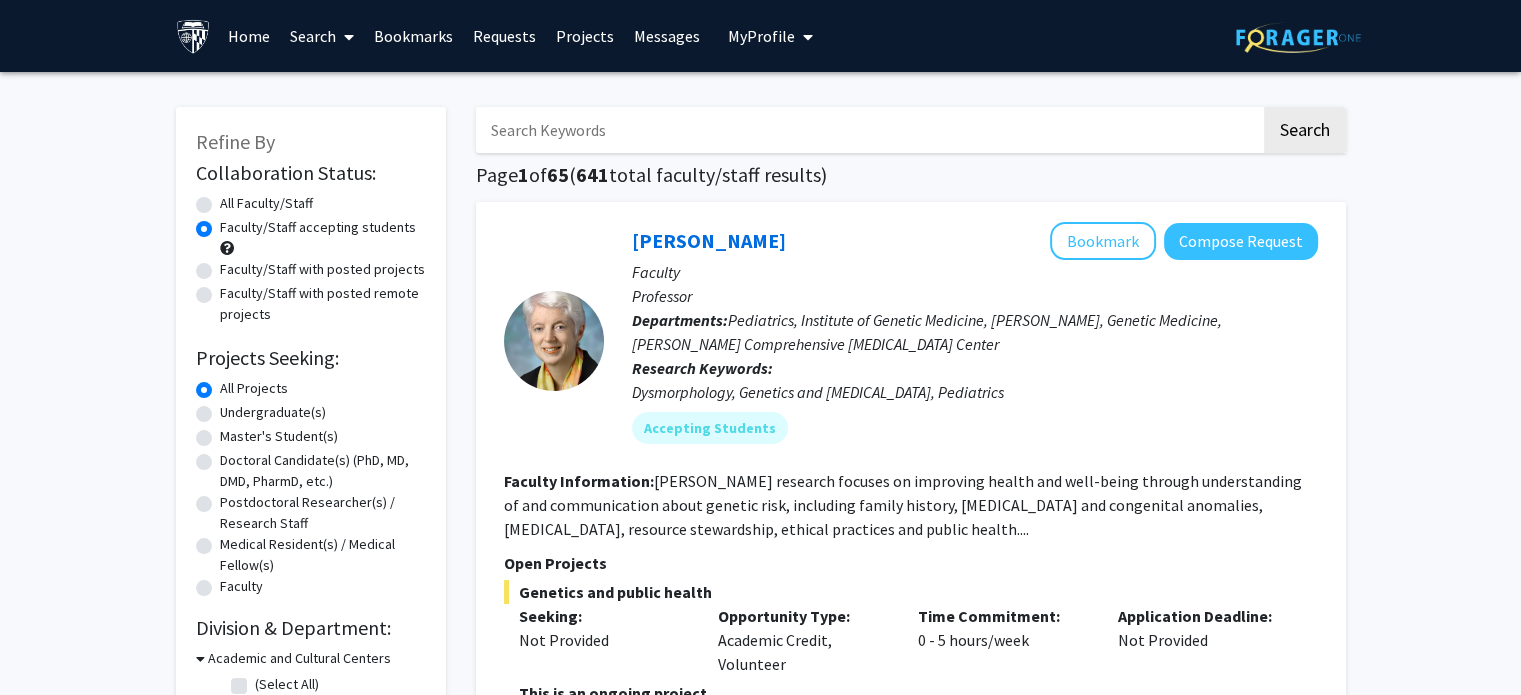 click on "Master's Student(s)" 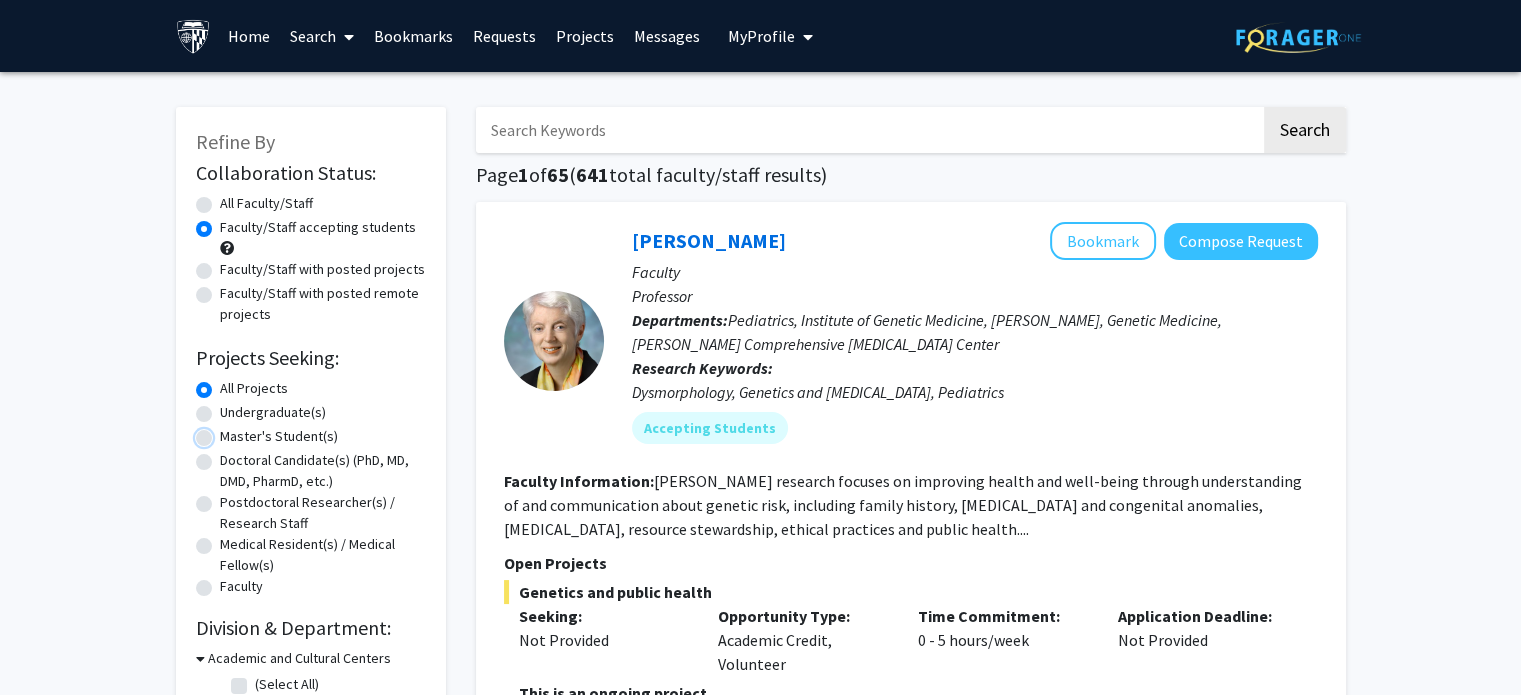 click on "Master's Student(s)" at bounding box center (226, 432) 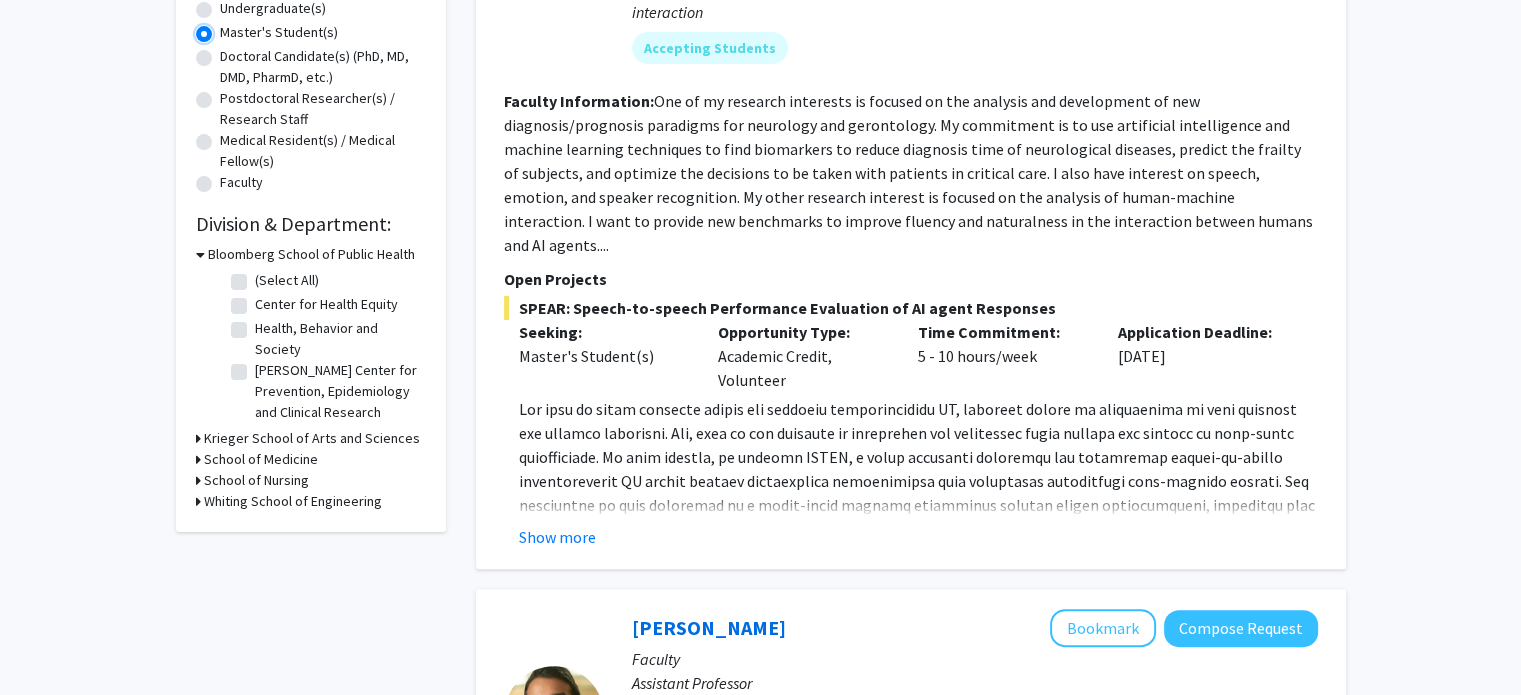 scroll, scrollTop: 432, scrollLeft: 0, axis: vertical 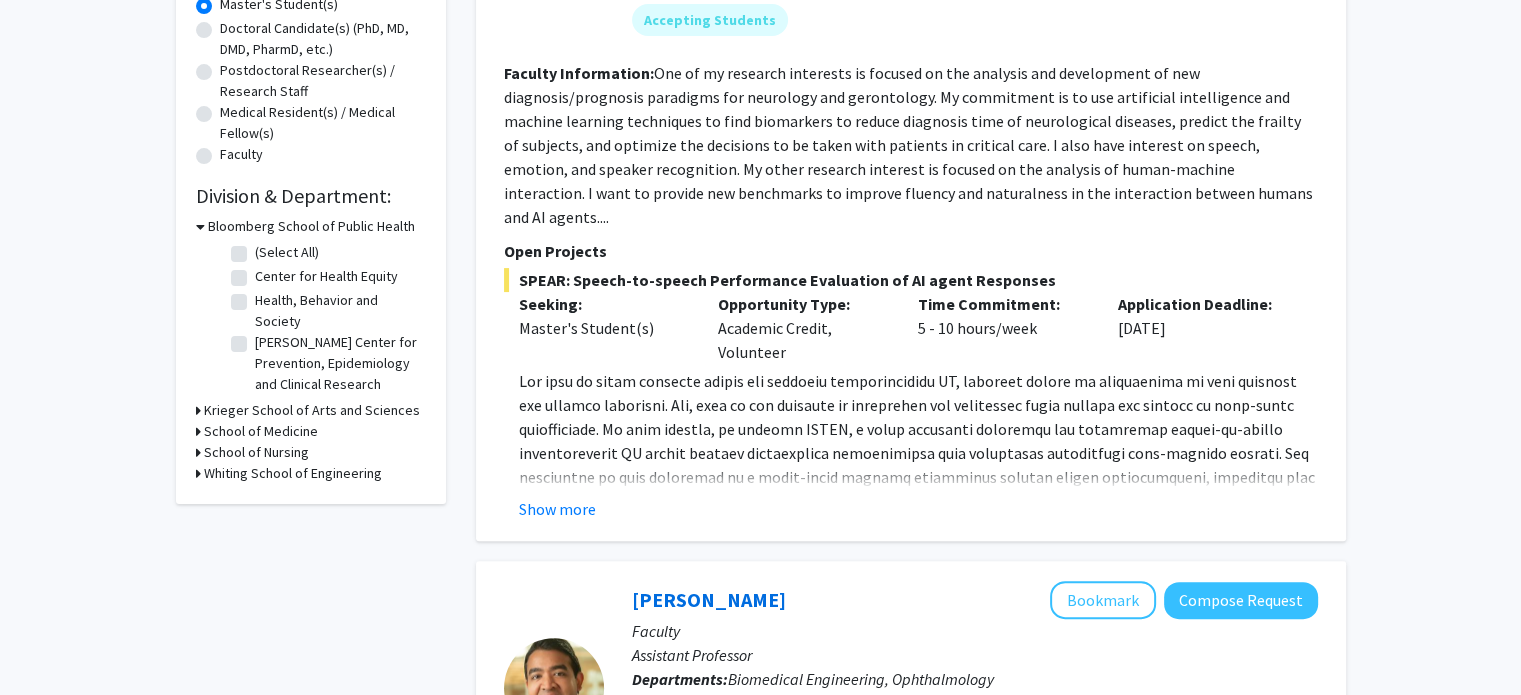 click on "Refine By Collaboration Status: Collaboration Status  All Faculty/Staff    Collaboration Status  Faculty/Staff accepting students    Collaboration Status  Faculty/Staff with posted projects    Collaboration Status  Faculty/Staff with posted remote projects    Projects Seeking: Projects Seeking Level  All Projects    Projects Seeking Level  Undergraduate(s)    Projects Seeking Level  Master's Student(s)    Projects Seeking Level  Doctoral Candidate(s) (PhD, MD, DMD, PharmD, etc.)    Projects Seeking Level  Postdoctoral Researcher(s) / Research Staff    Projects Seeking Level  Medical Resident(s) / Medical Fellow(s)    Projects Seeking Level  Faculty    Division & Department:      Bloomberg School of Public Health  (Select All)  (Select All)  Center for Health Equity  Center for Health Equity  Health, Behavior and Society  Health, Behavior and Society  [PERSON_NAME] Center for Prevention, Epidemiology and Clinical Research  [PERSON_NAME] Center for Prevention, Epidemiology and Clinical Research" 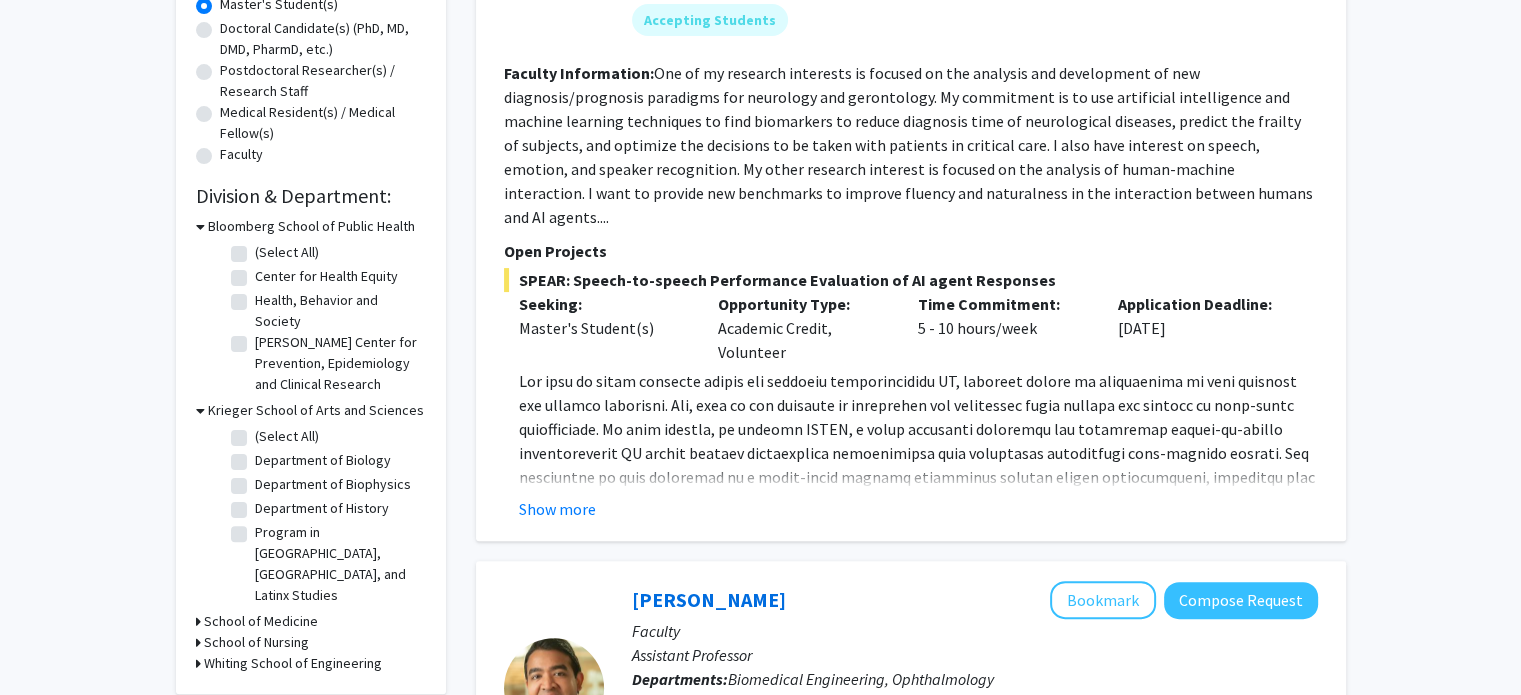 click on "(Select All)" 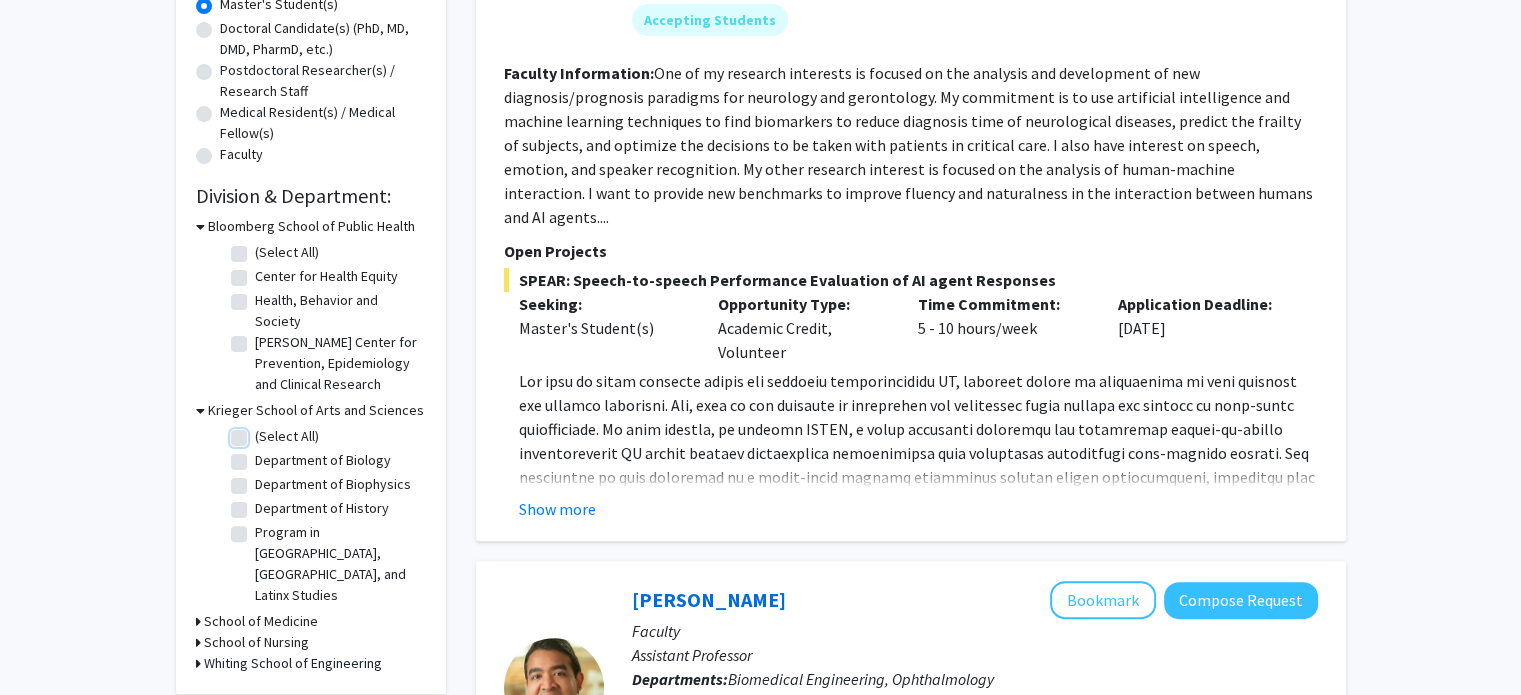 click on "(Select All)" at bounding box center (261, 432) 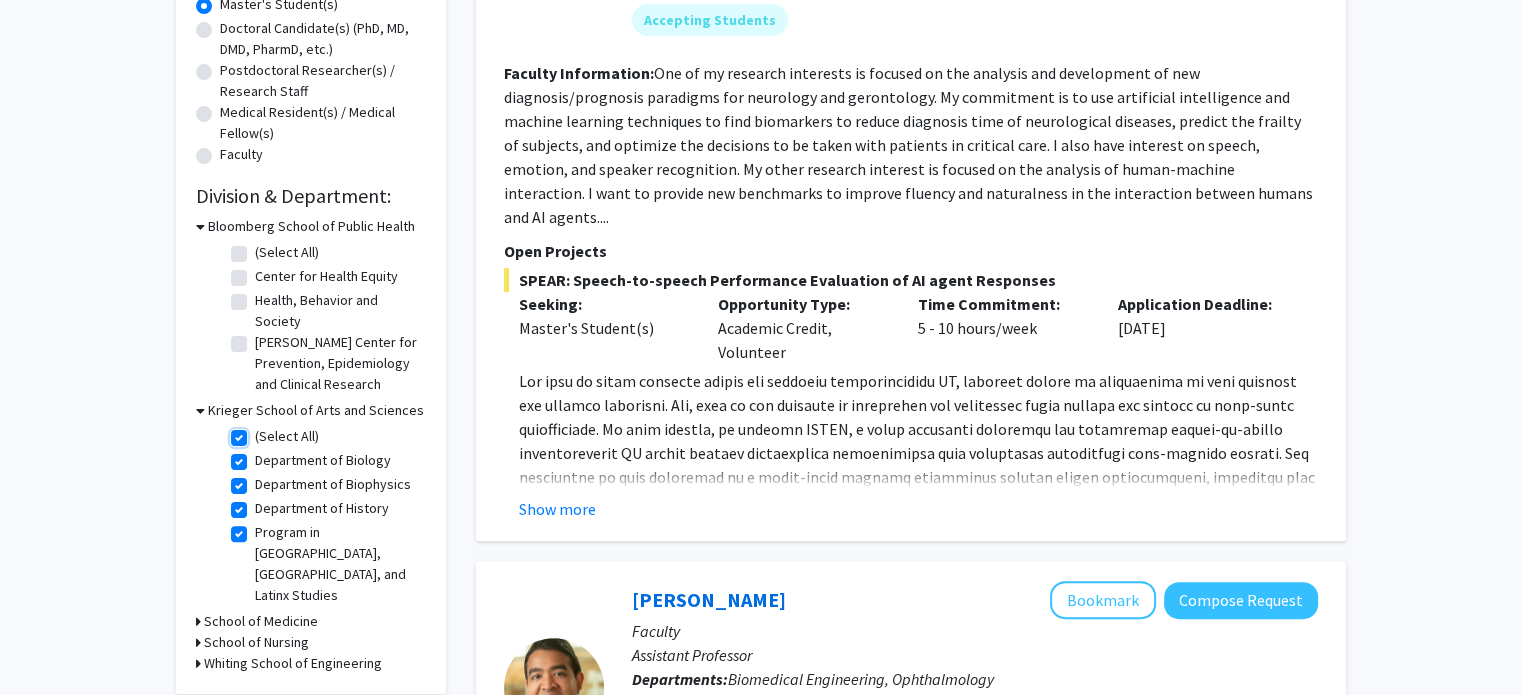 checkbox on "true" 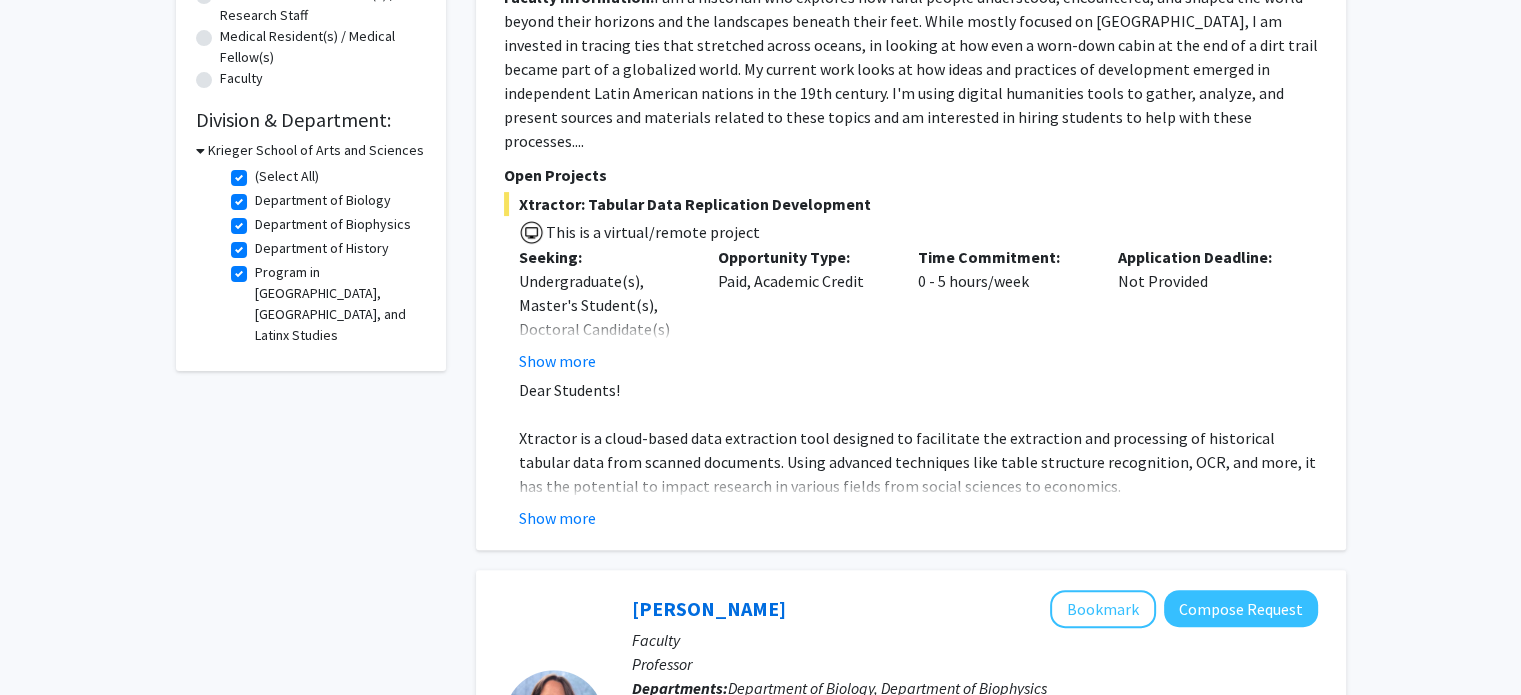 scroll, scrollTop: 508, scrollLeft: 0, axis: vertical 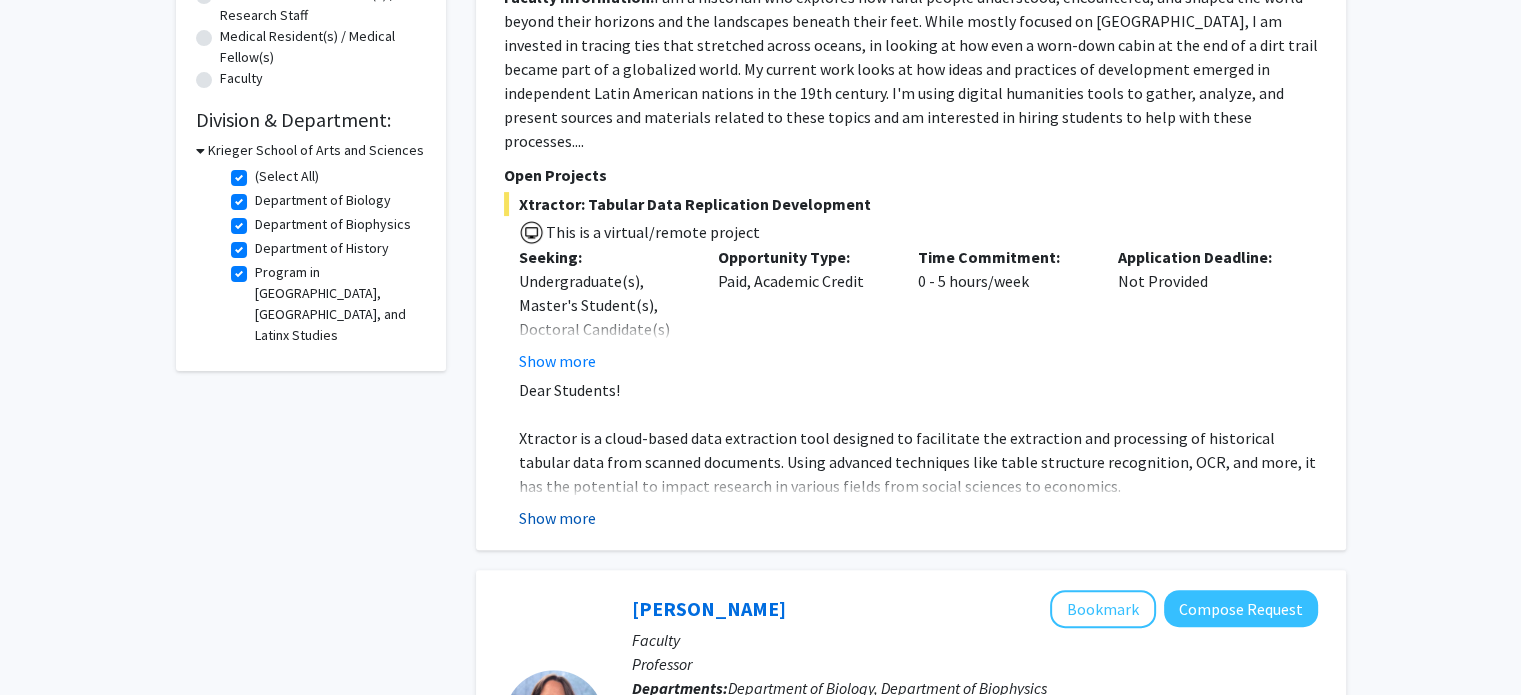 click on "Show more" 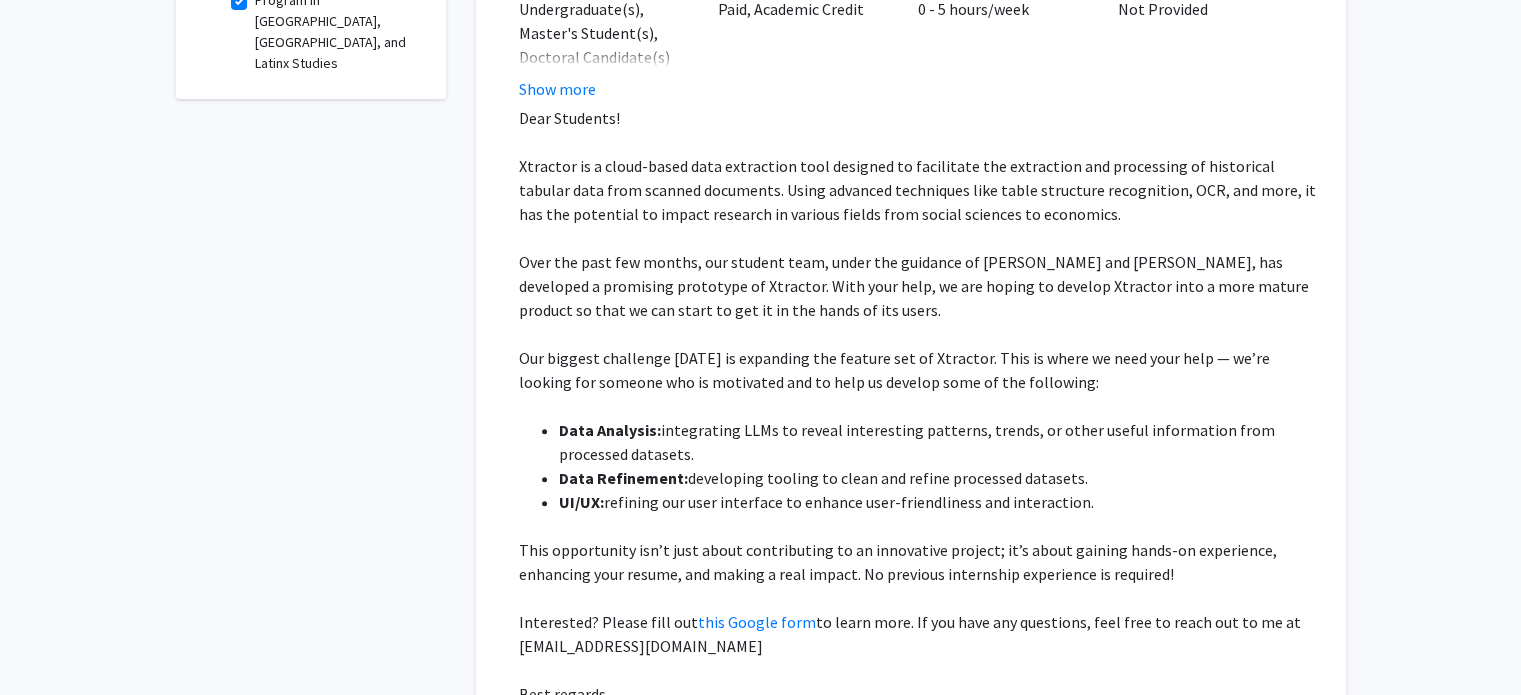 scroll, scrollTop: 780, scrollLeft: 0, axis: vertical 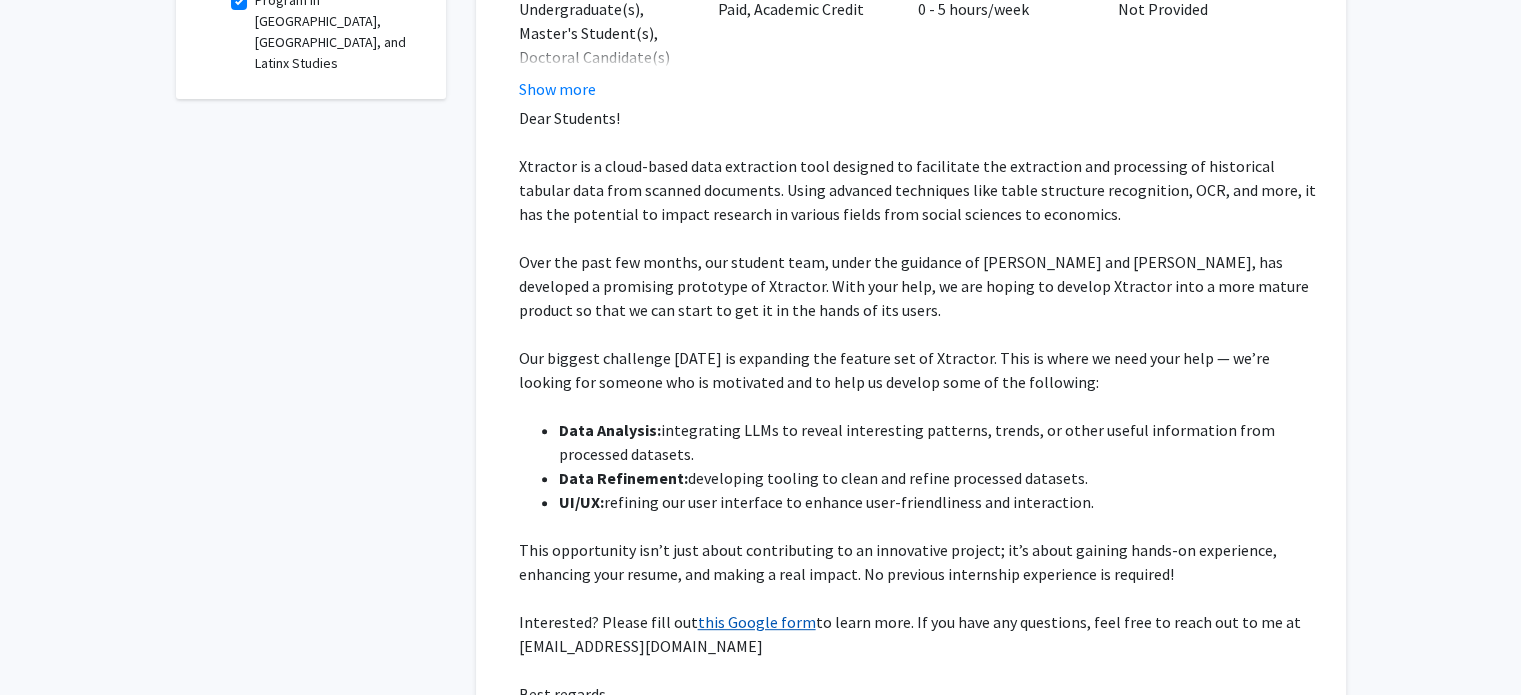 click on "this Google form" 